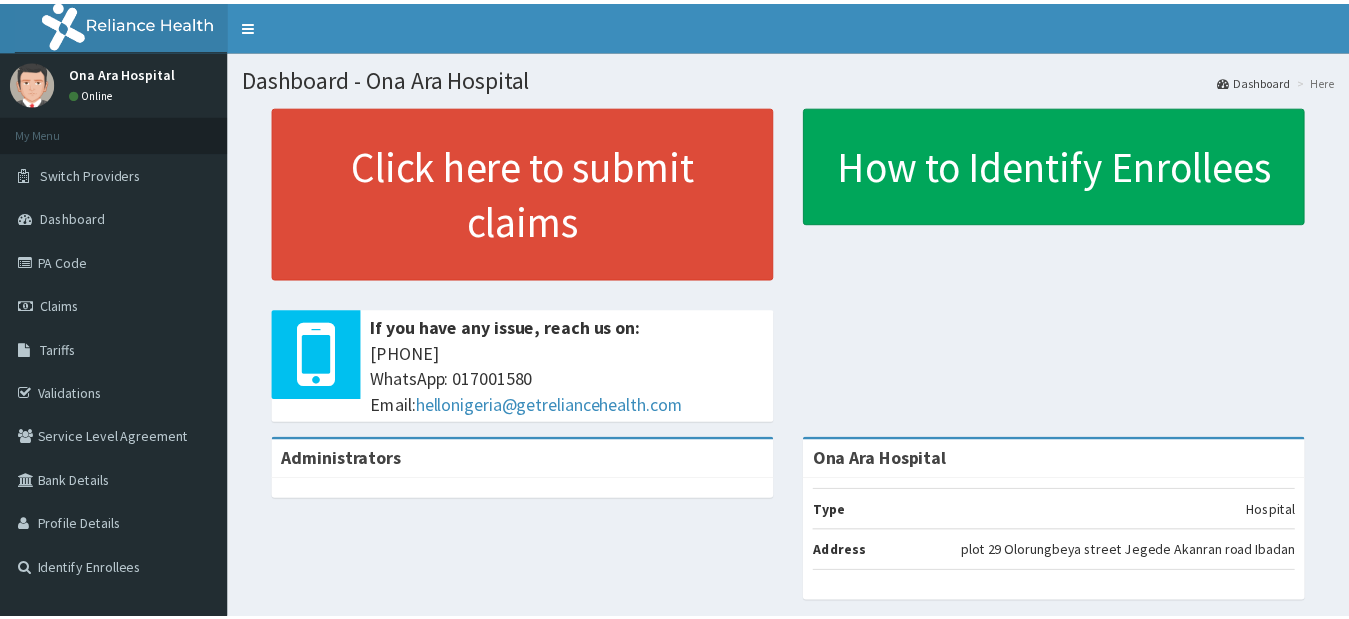scroll, scrollTop: 0, scrollLeft: 0, axis: both 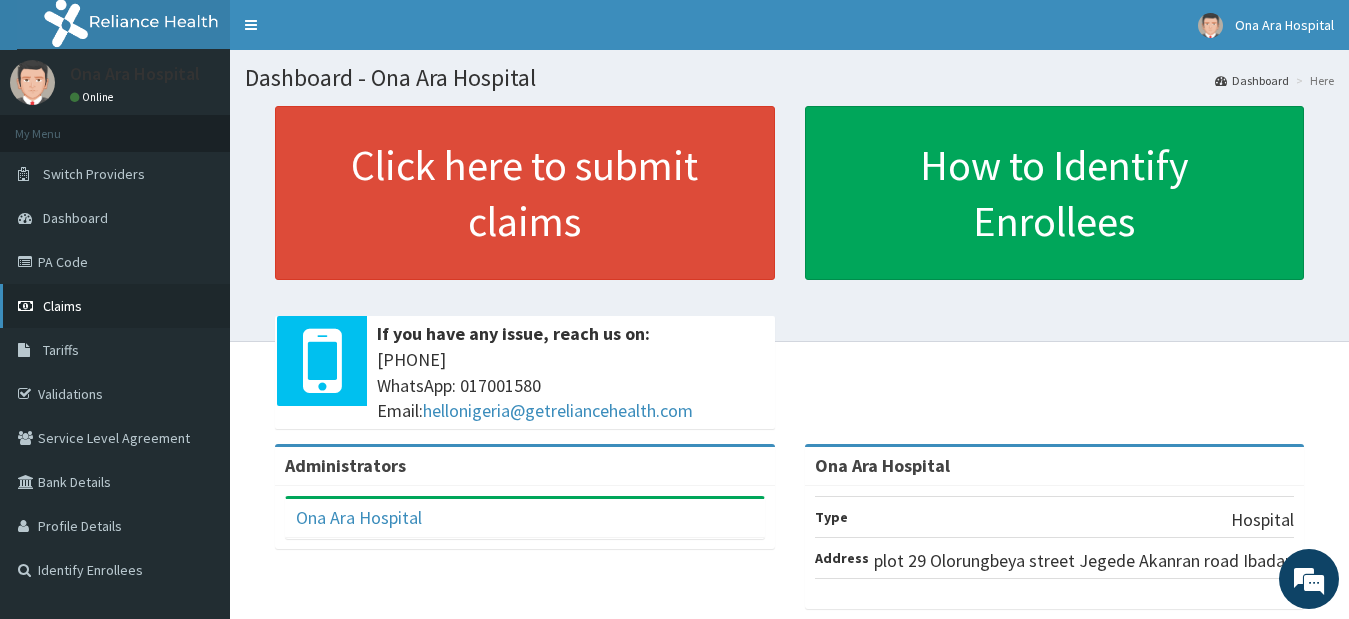 click on "Claims" at bounding box center (115, 306) 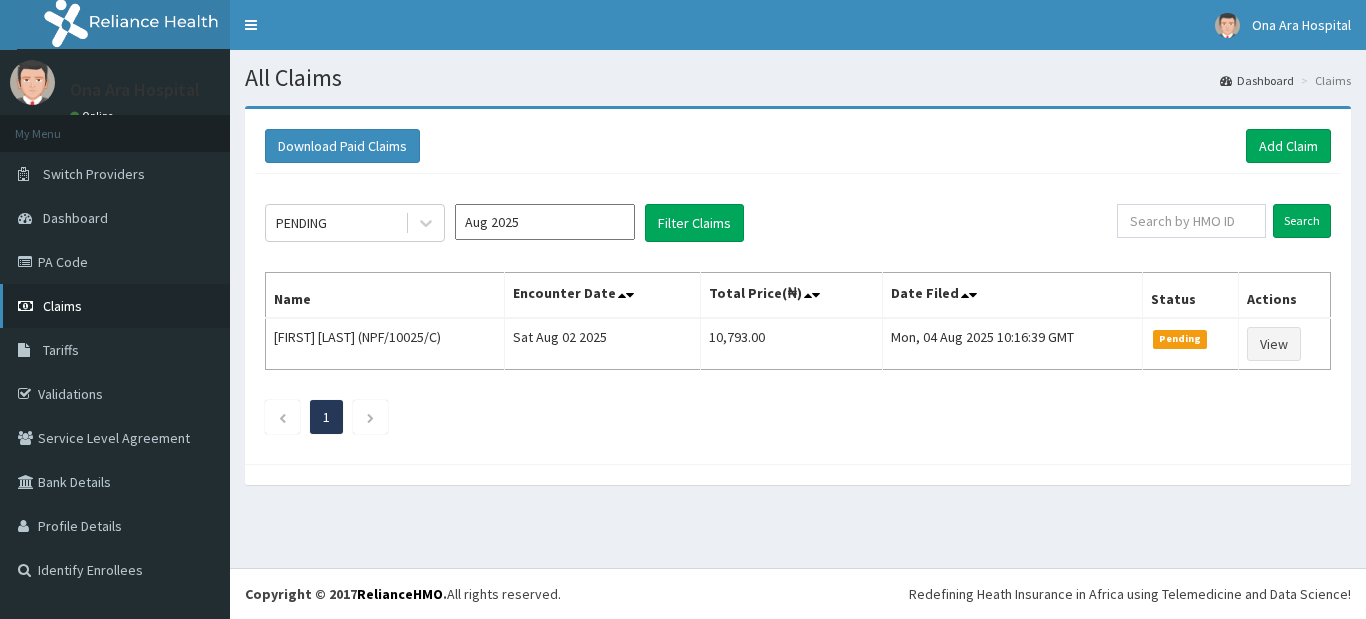 scroll, scrollTop: 0, scrollLeft: 0, axis: both 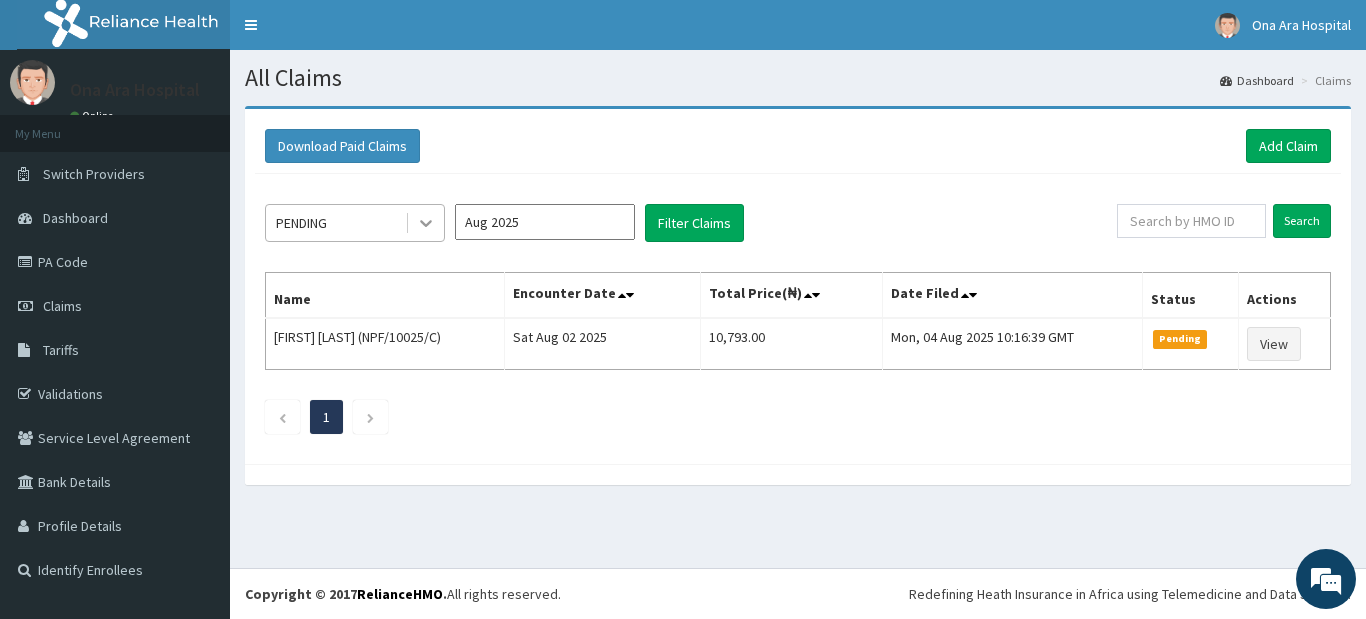 click 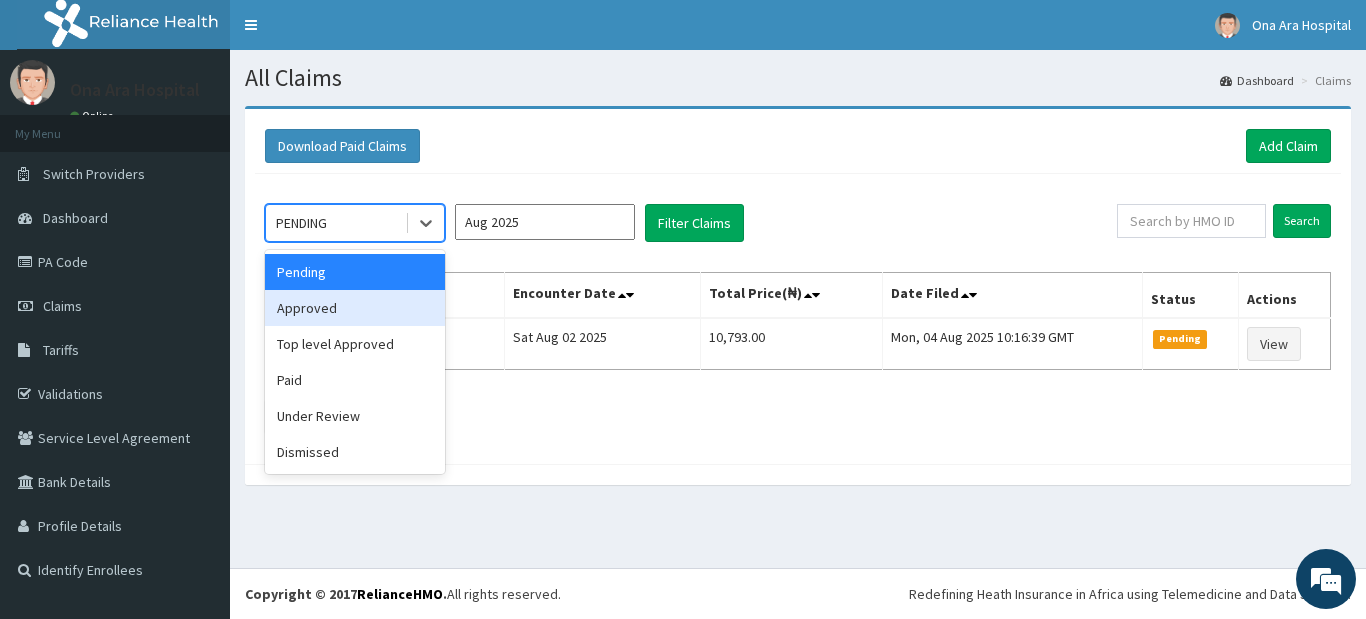 click on "Approved" at bounding box center [355, 308] 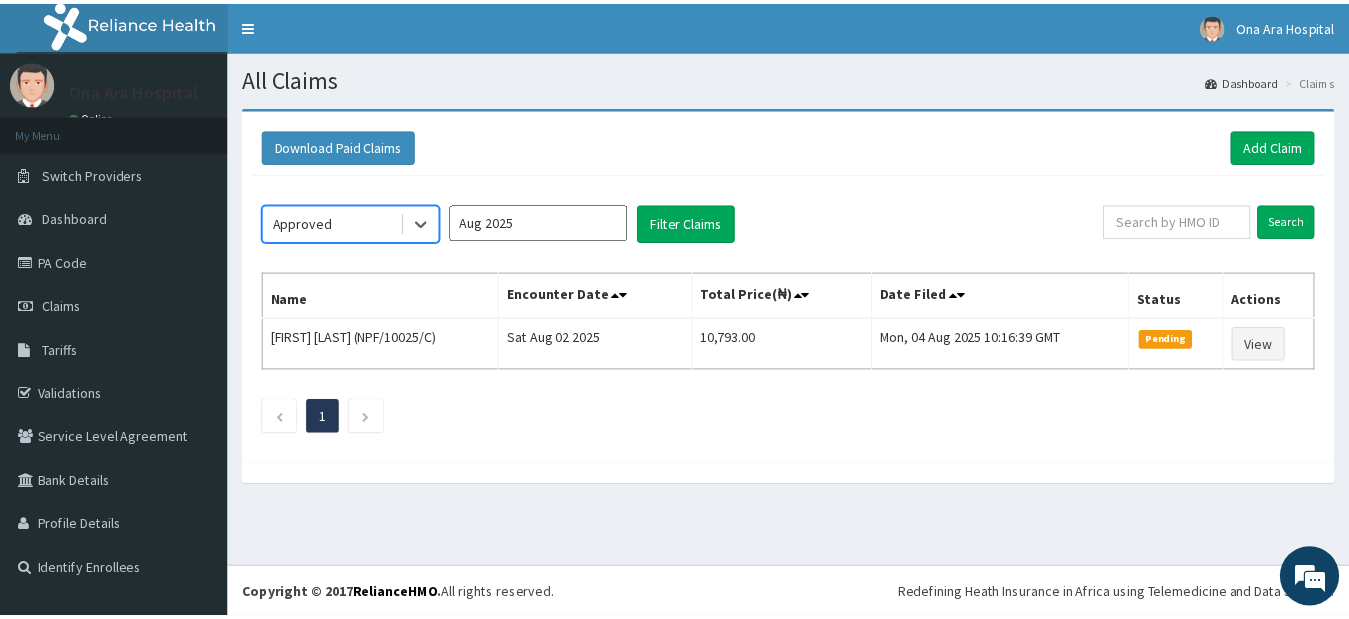 scroll, scrollTop: 0, scrollLeft: 0, axis: both 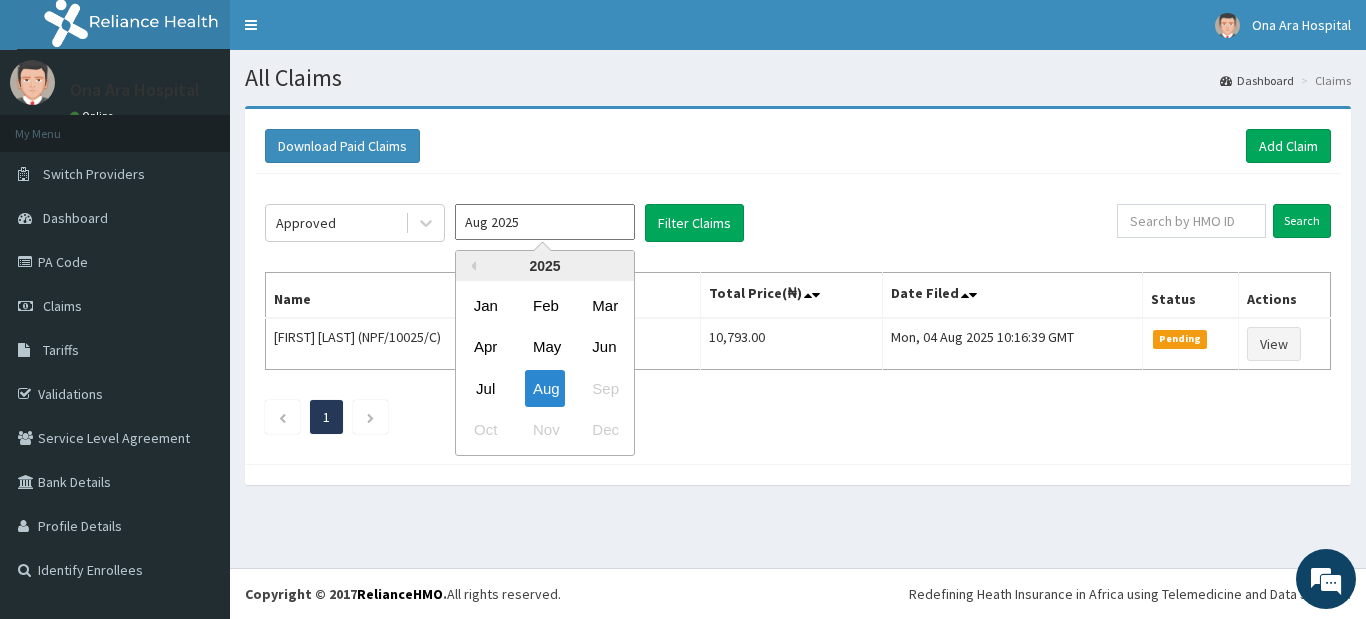 click on "Aug 2025" at bounding box center [545, 222] 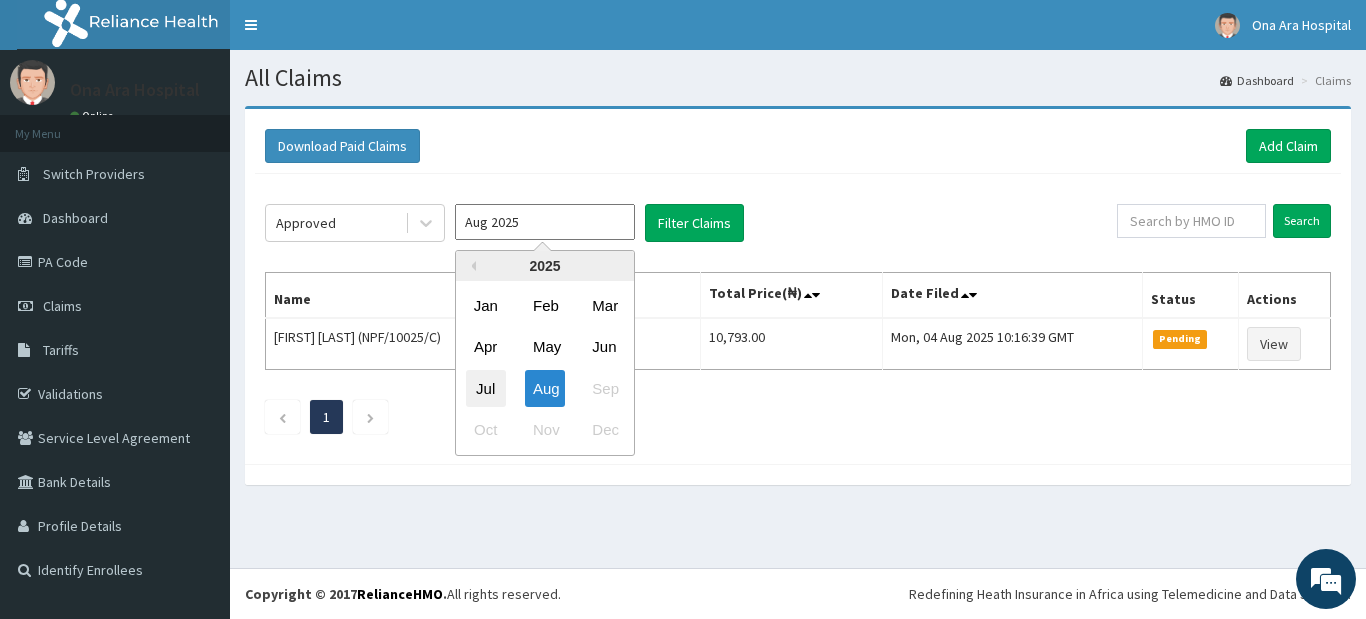 click on "Jul" at bounding box center (486, 388) 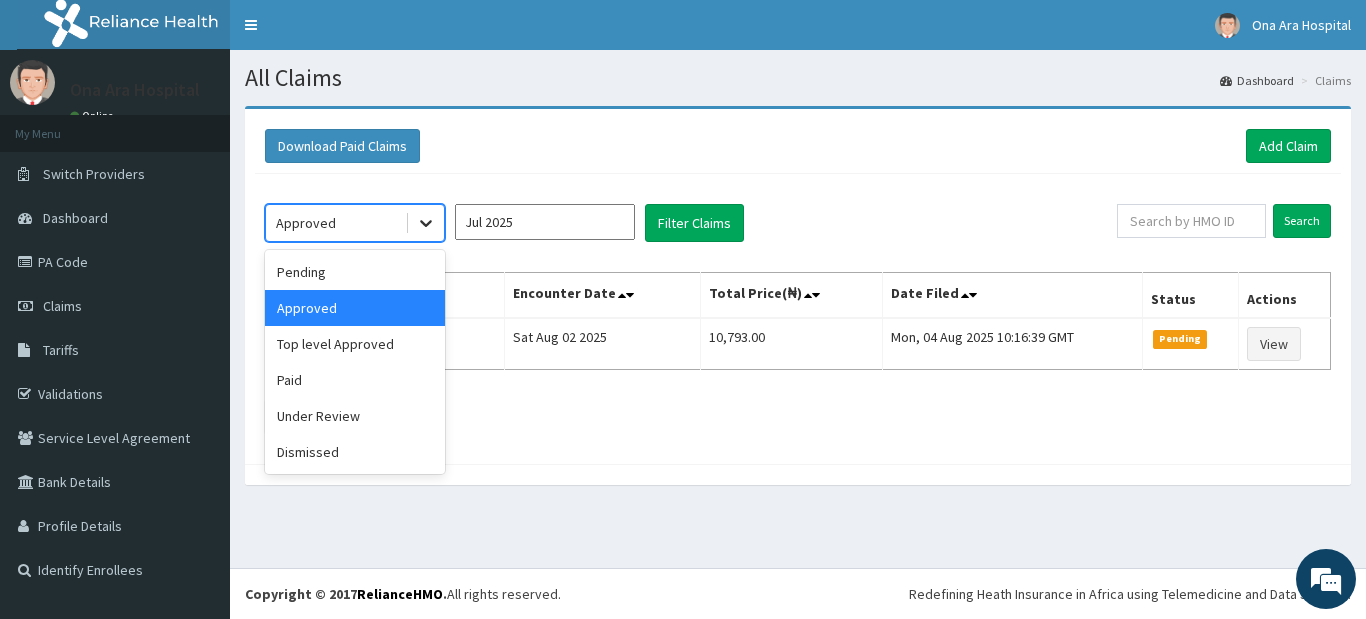 click at bounding box center (426, 223) 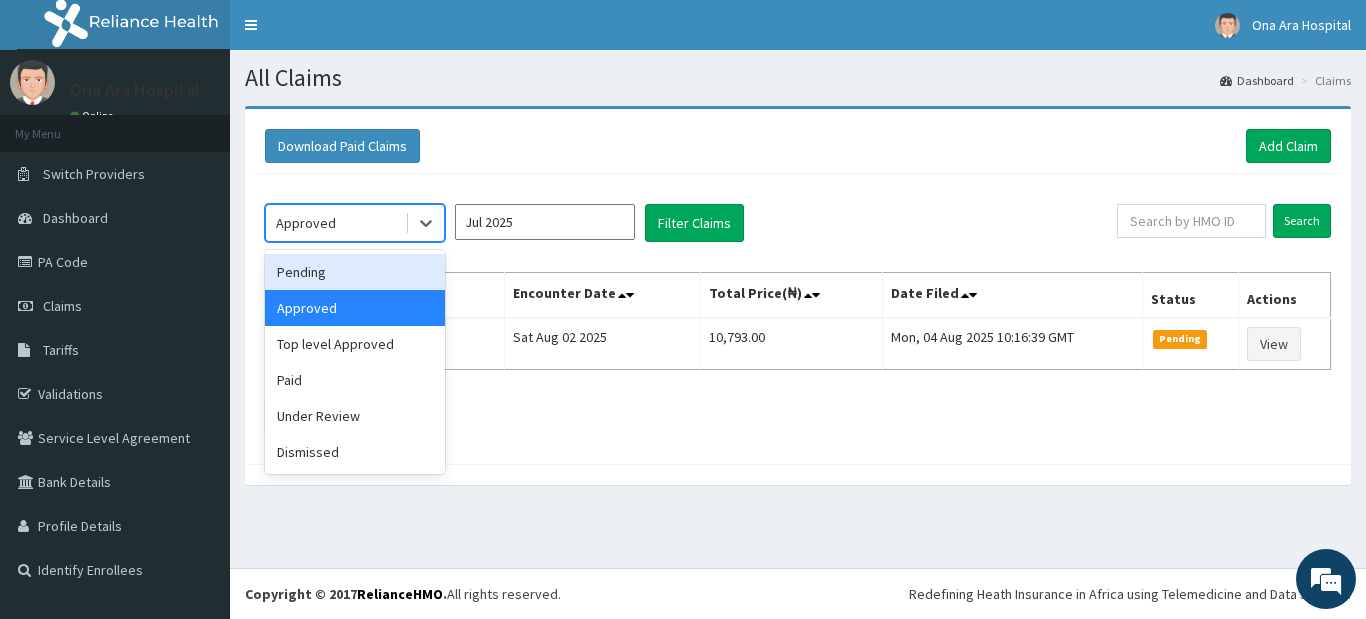 click on "Pending" at bounding box center (355, 272) 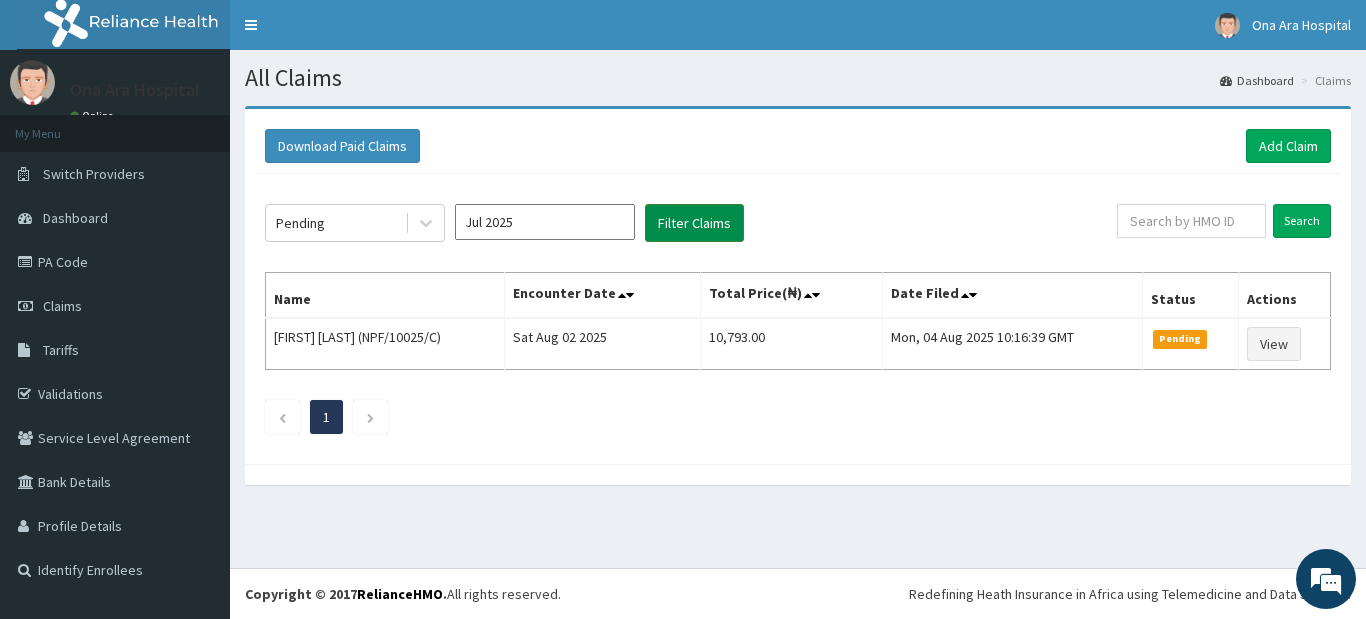 click on "Filter Claims" at bounding box center [694, 223] 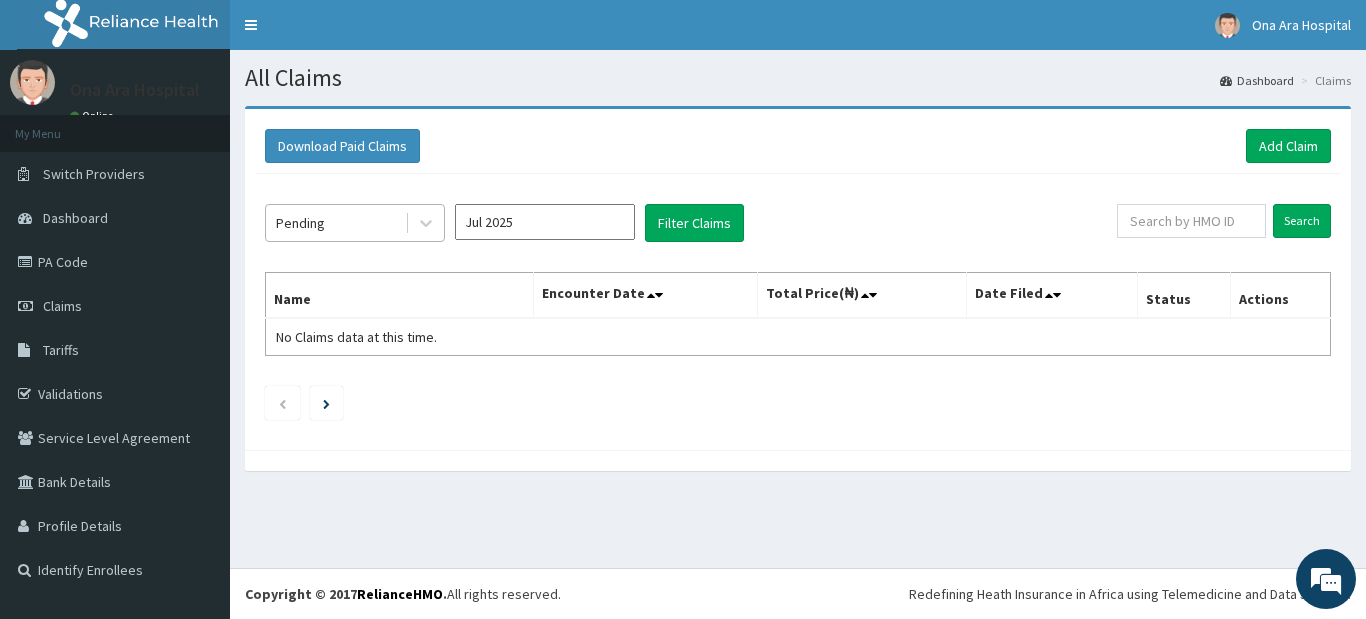 click on "Pending" at bounding box center (335, 223) 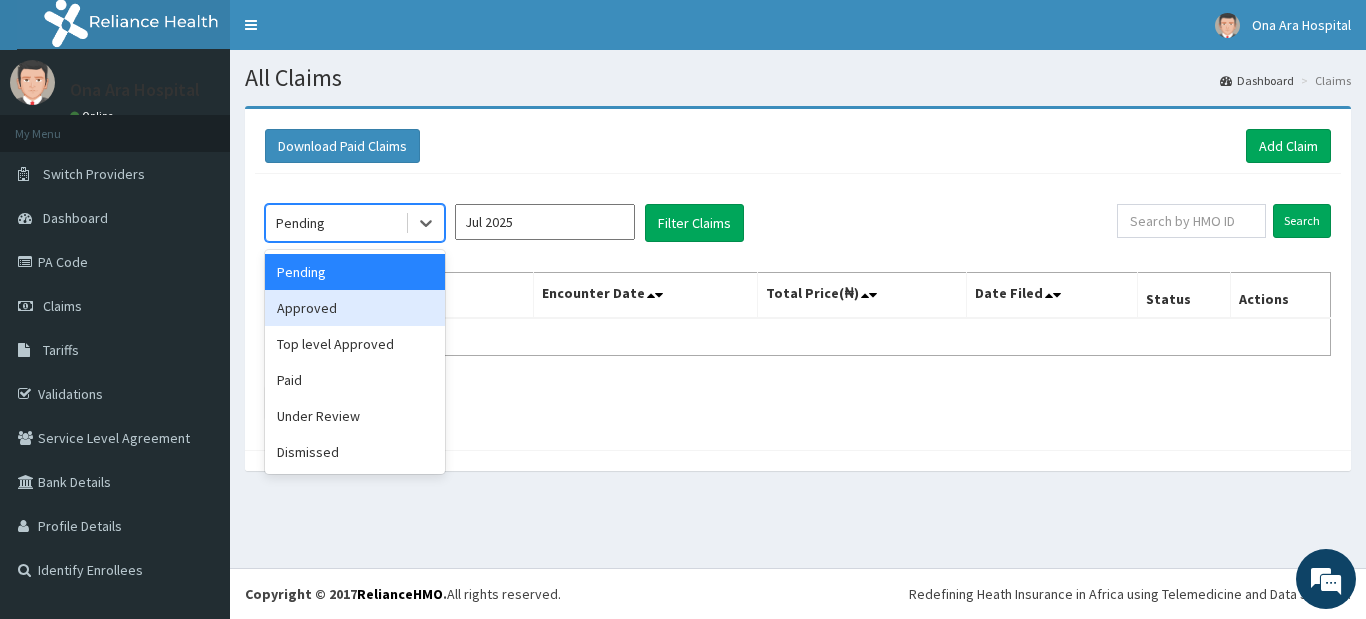click on "Approved" at bounding box center [355, 308] 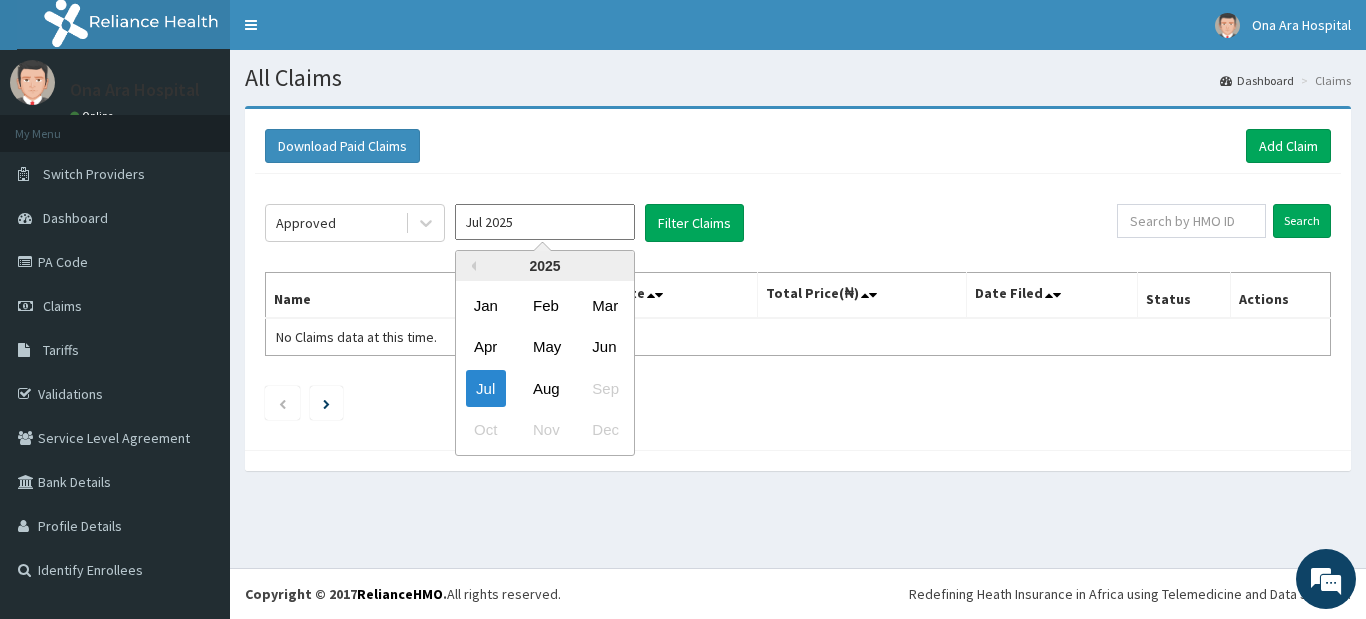 click on "Jul 2025" at bounding box center [545, 222] 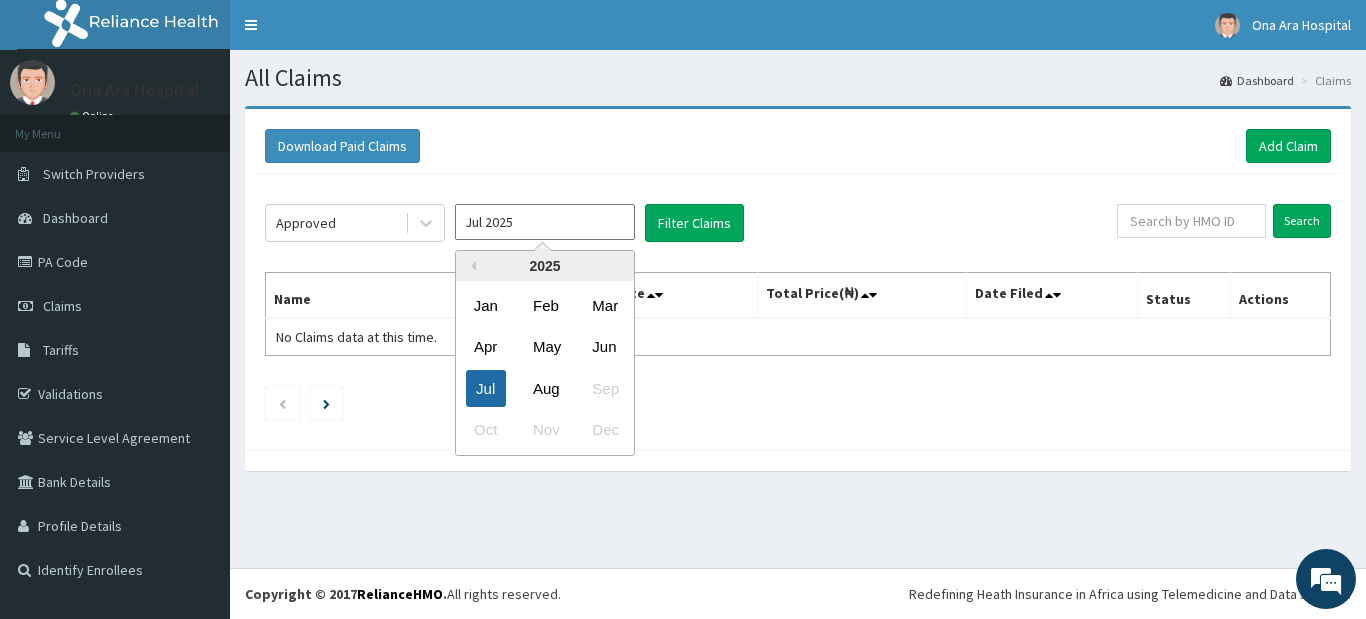 click on "Jul" at bounding box center (486, 388) 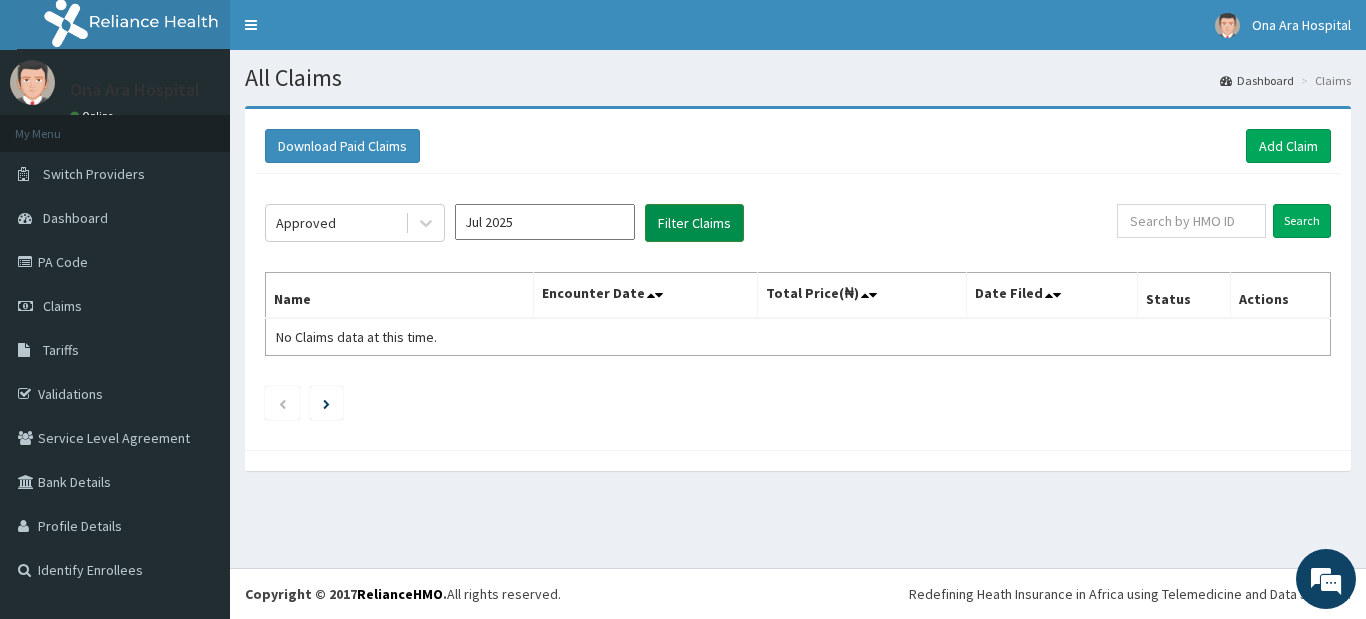 click on "Filter Claims" at bounding box center [694, 223] 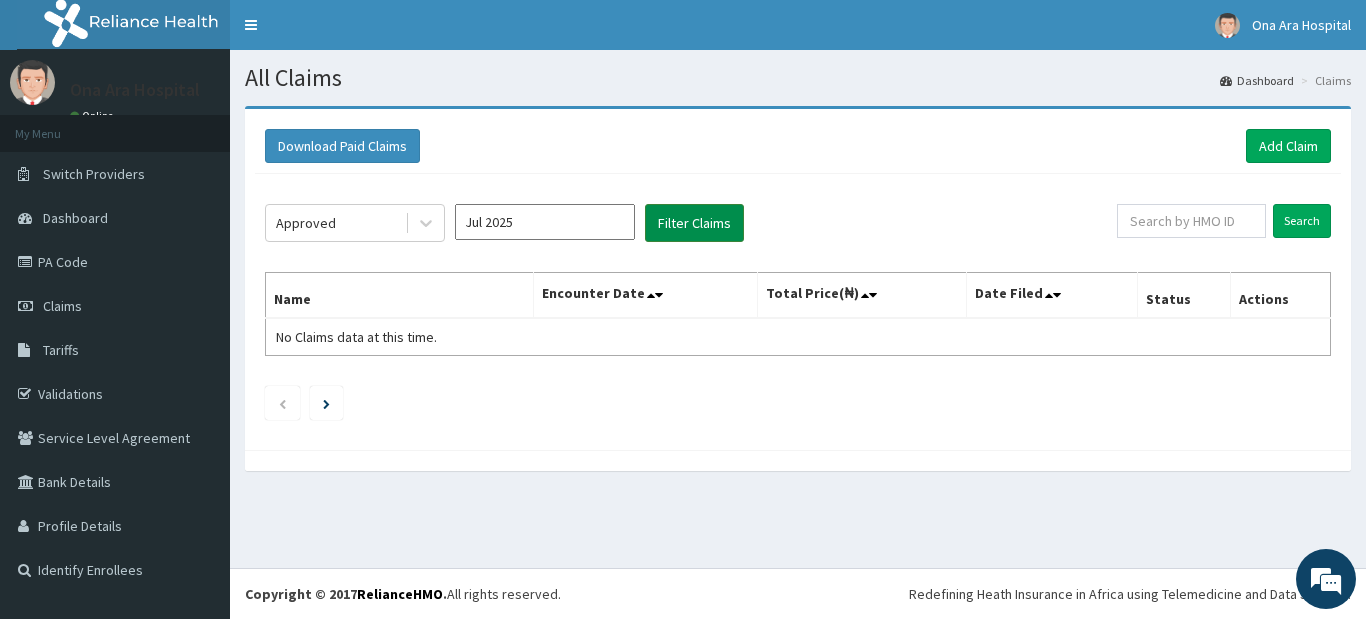 click on "Filter Claims" at bounding box center (694, 223) 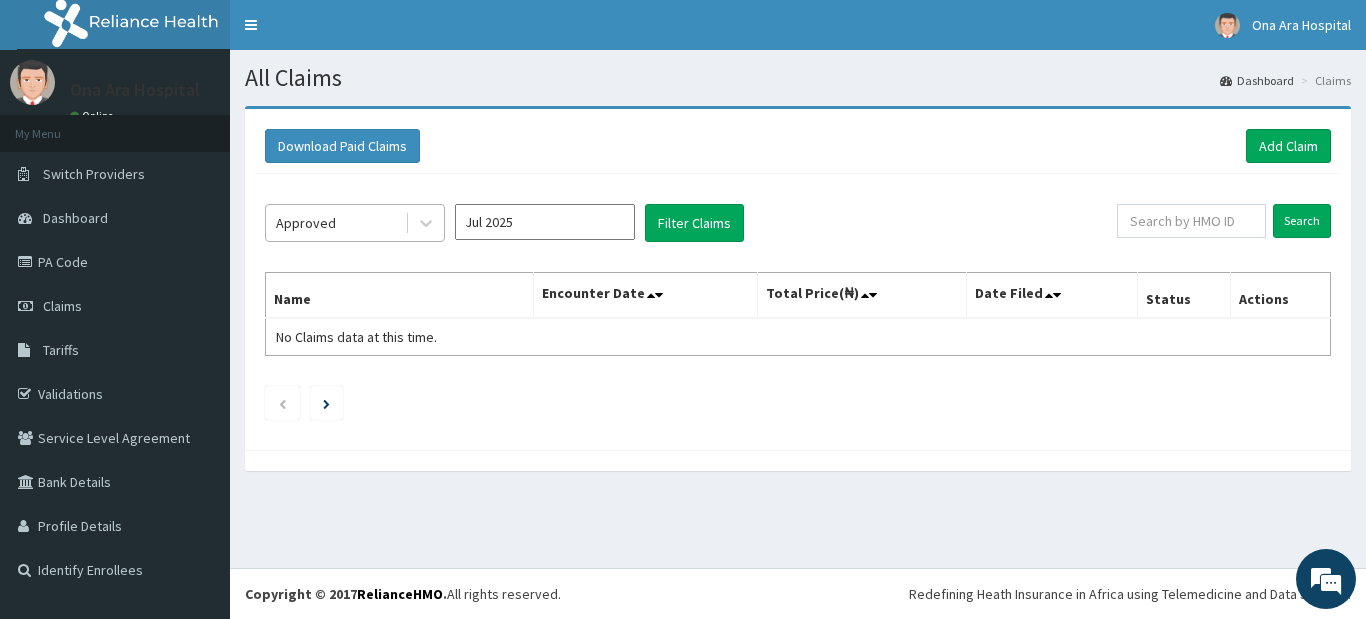 click on "Approved" at bounding box center [335, 223] 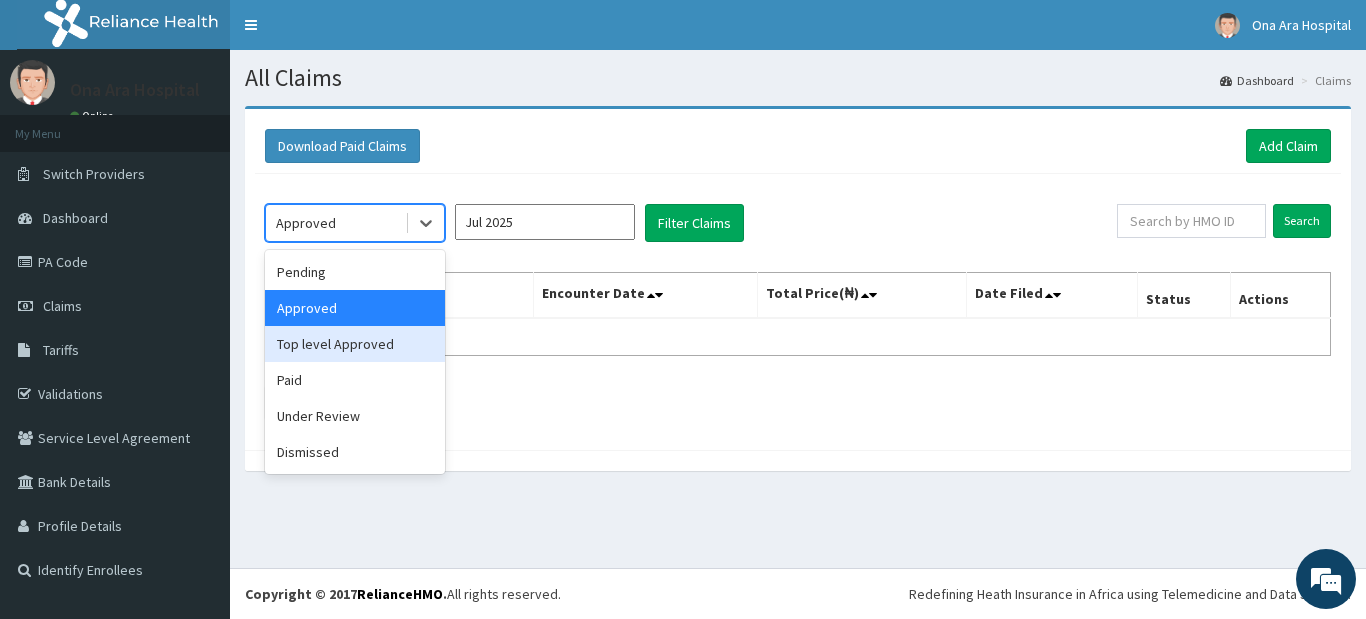 click on "Top level Approved" at bounding box center [355, 344] 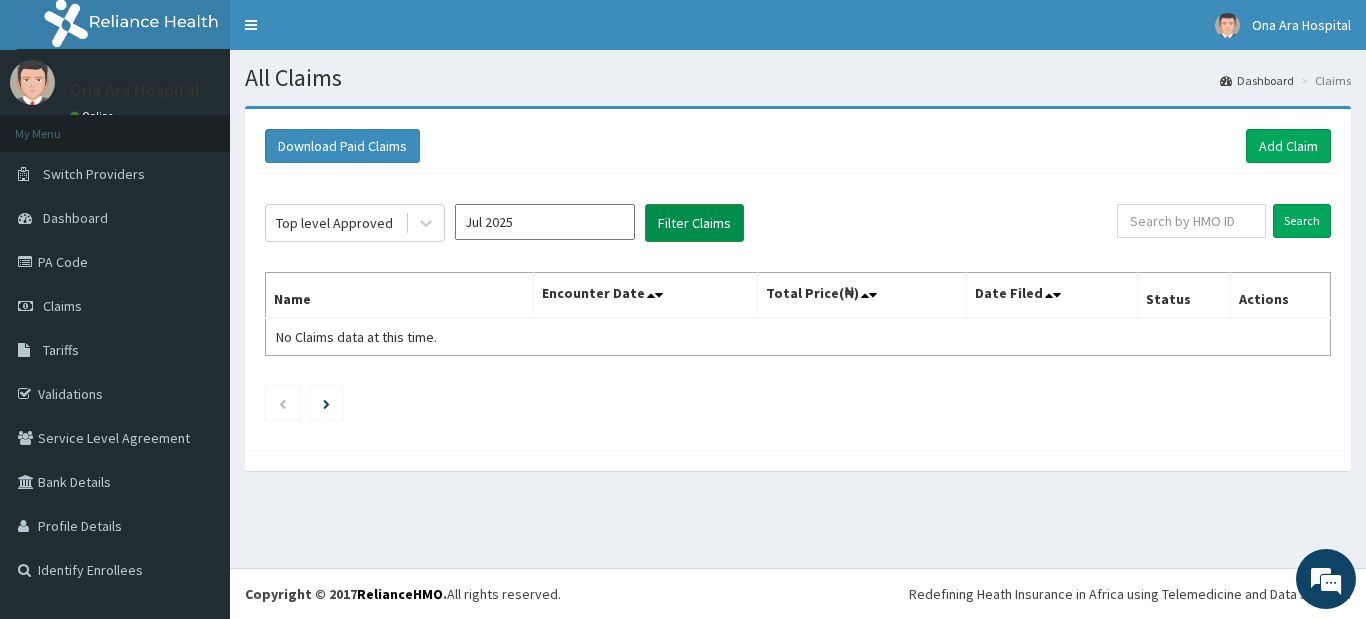 click on "Filter Claims" at bounding box center (694, 223) 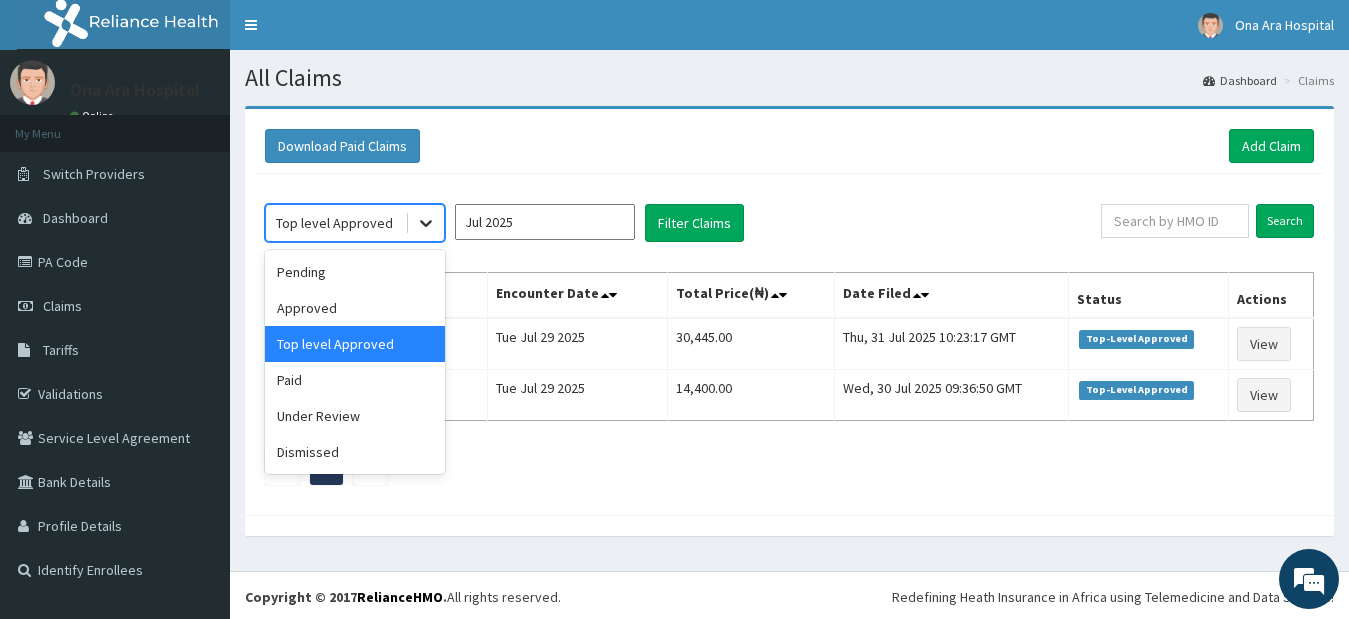 click 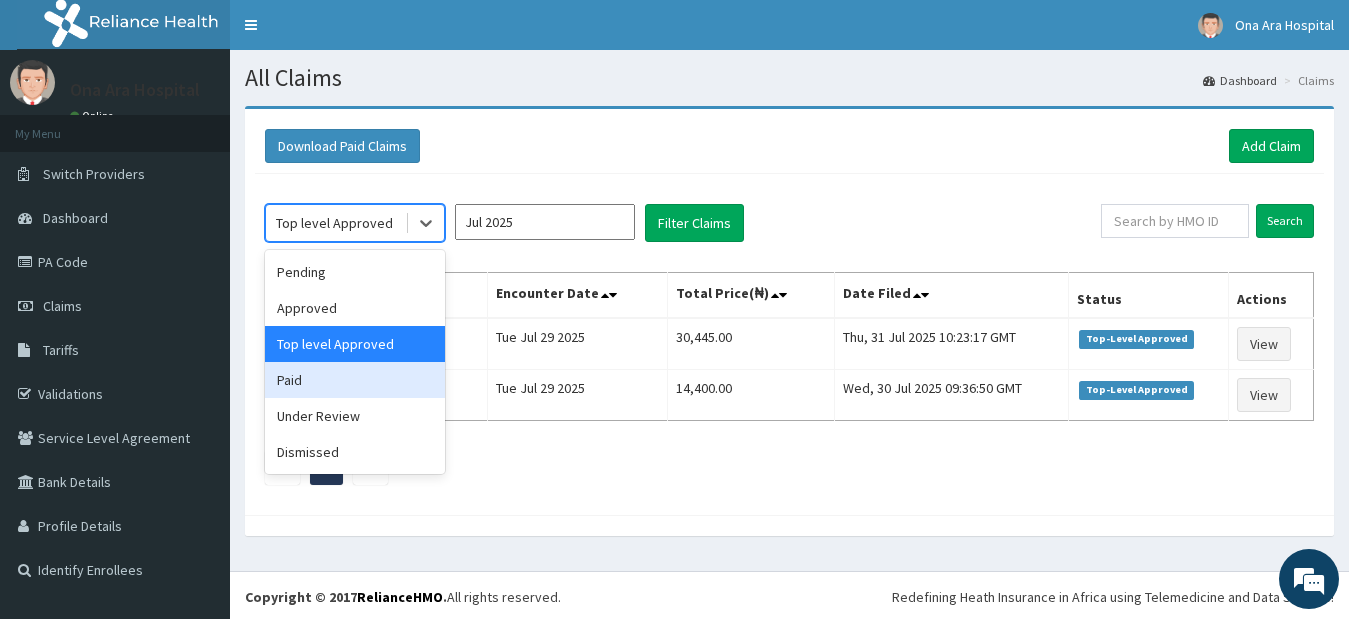 click on "Paid" at bounding box center [355, 380] 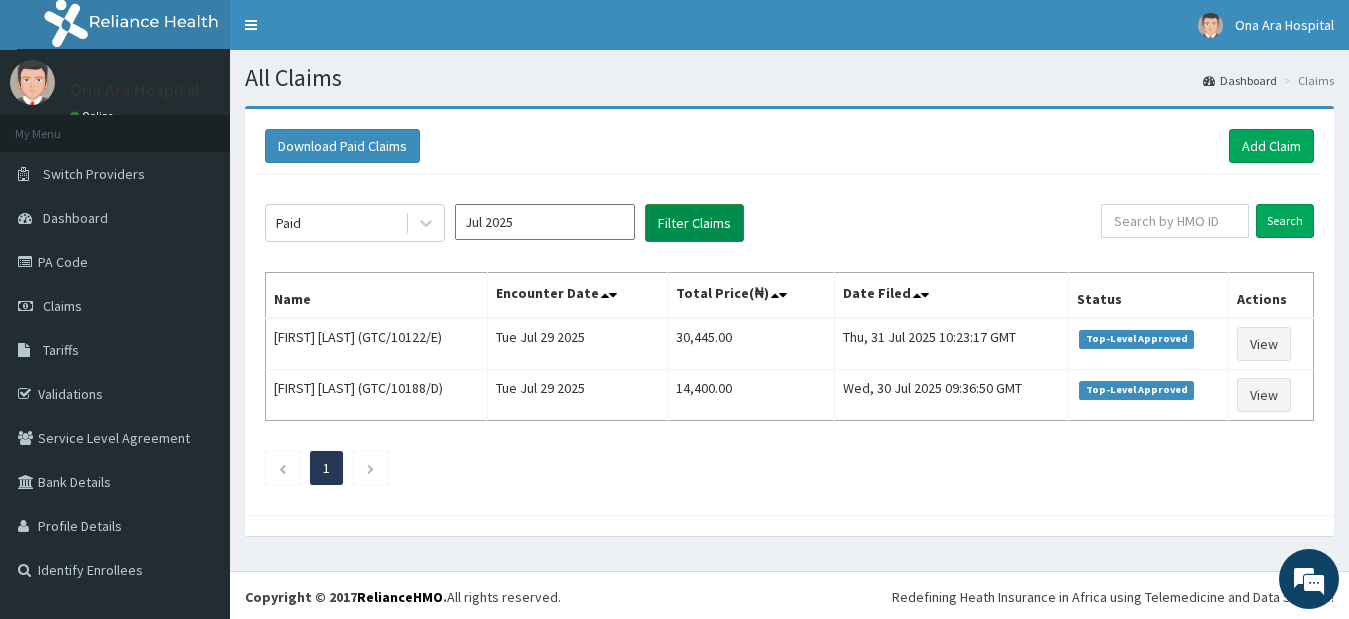click on "Filter Claims" at bounding box center [694, 223] 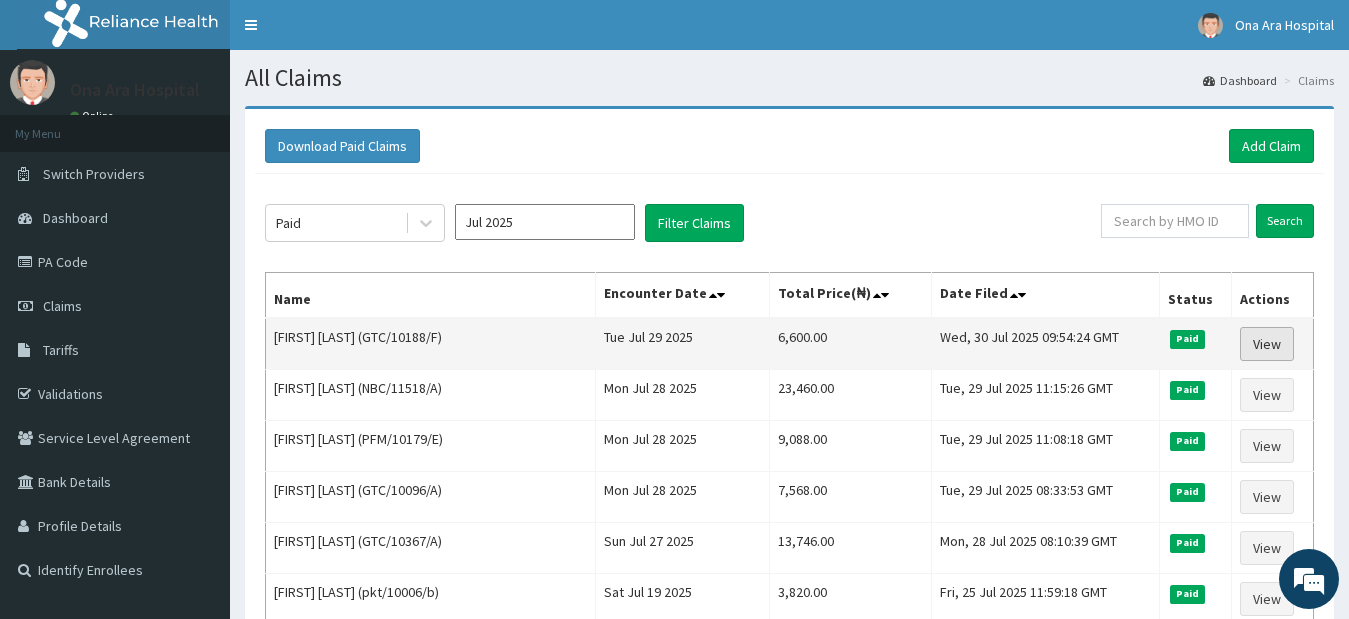click on "View" at bounding box center (1267, 344) 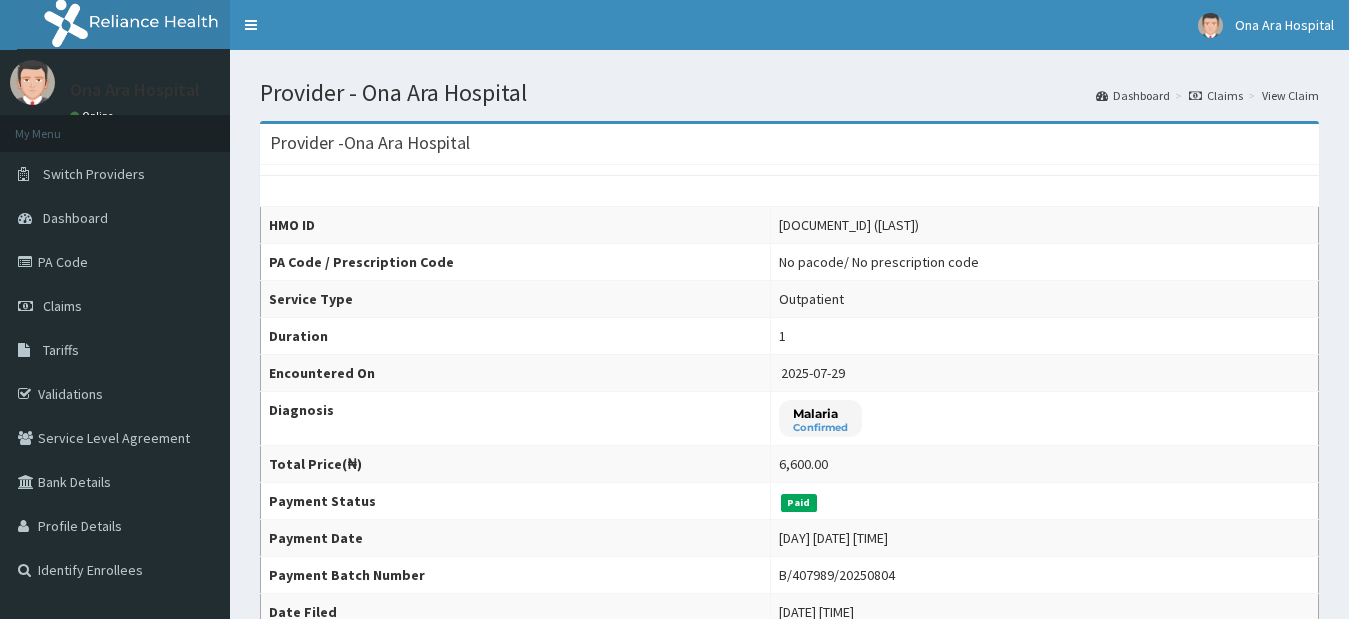 scroll, scrollTop: 0, scrollLeft: 0, axis: both 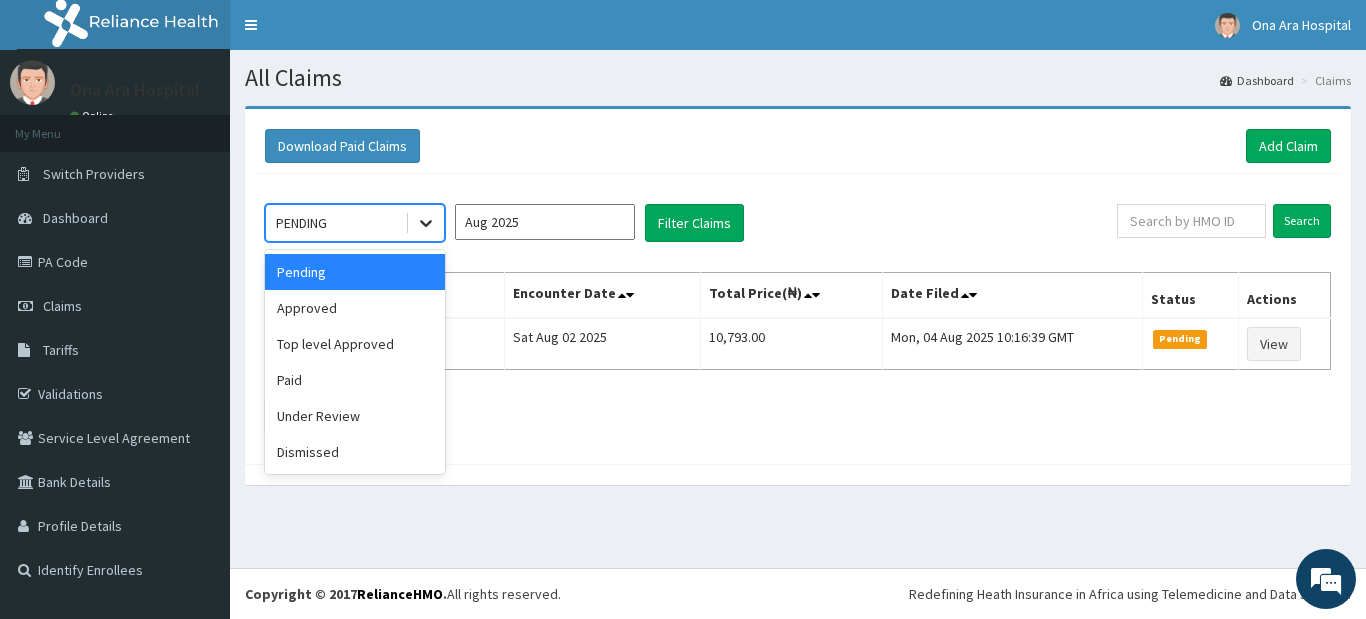 click 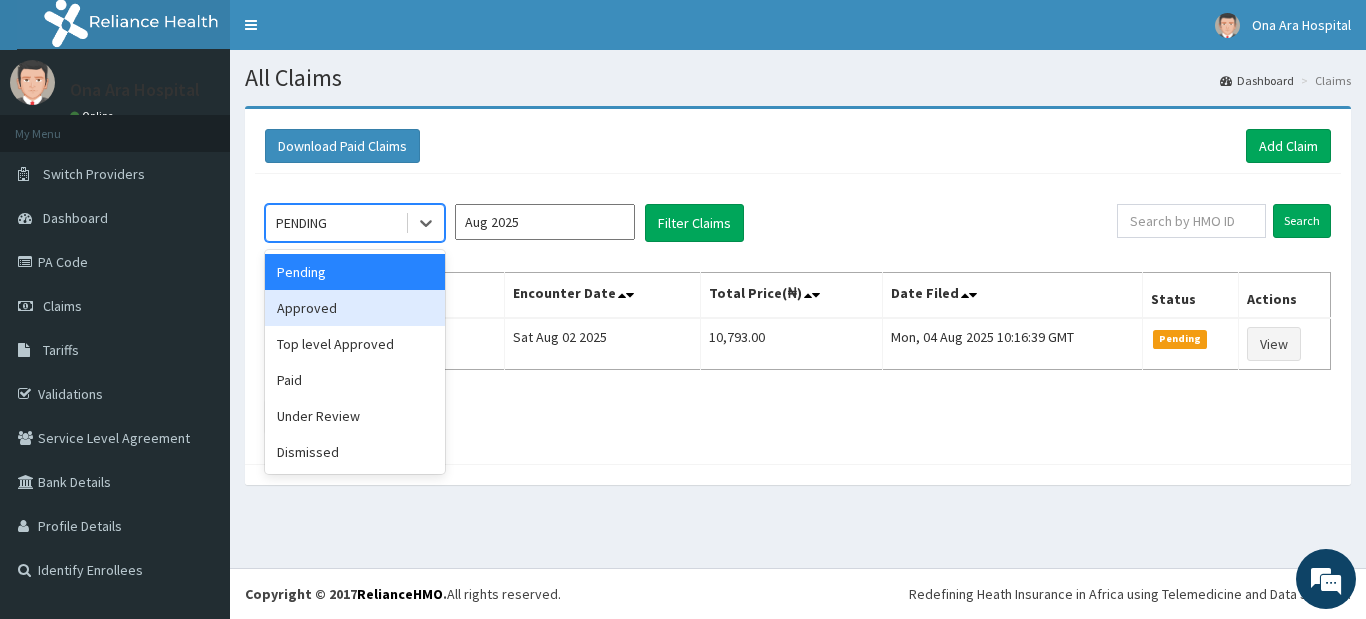 click on "Approved" at bounding box center [355, 308] 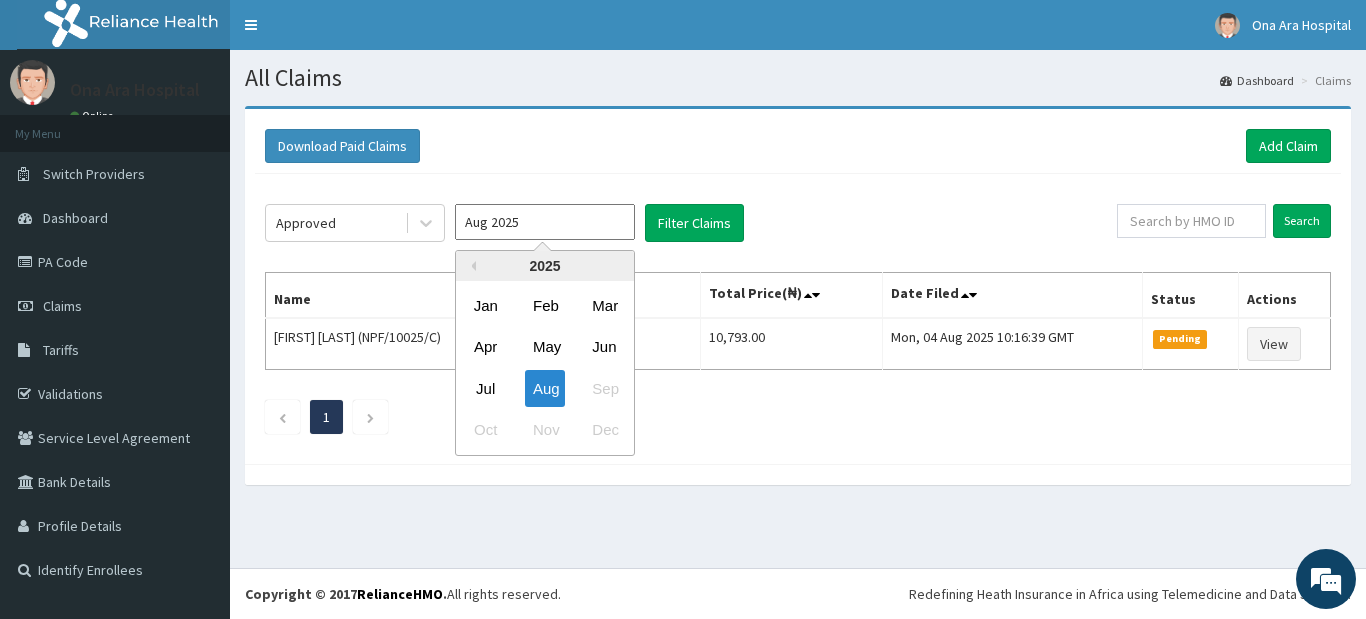 click on "Aug 2025" at bounding box center (545, 222) 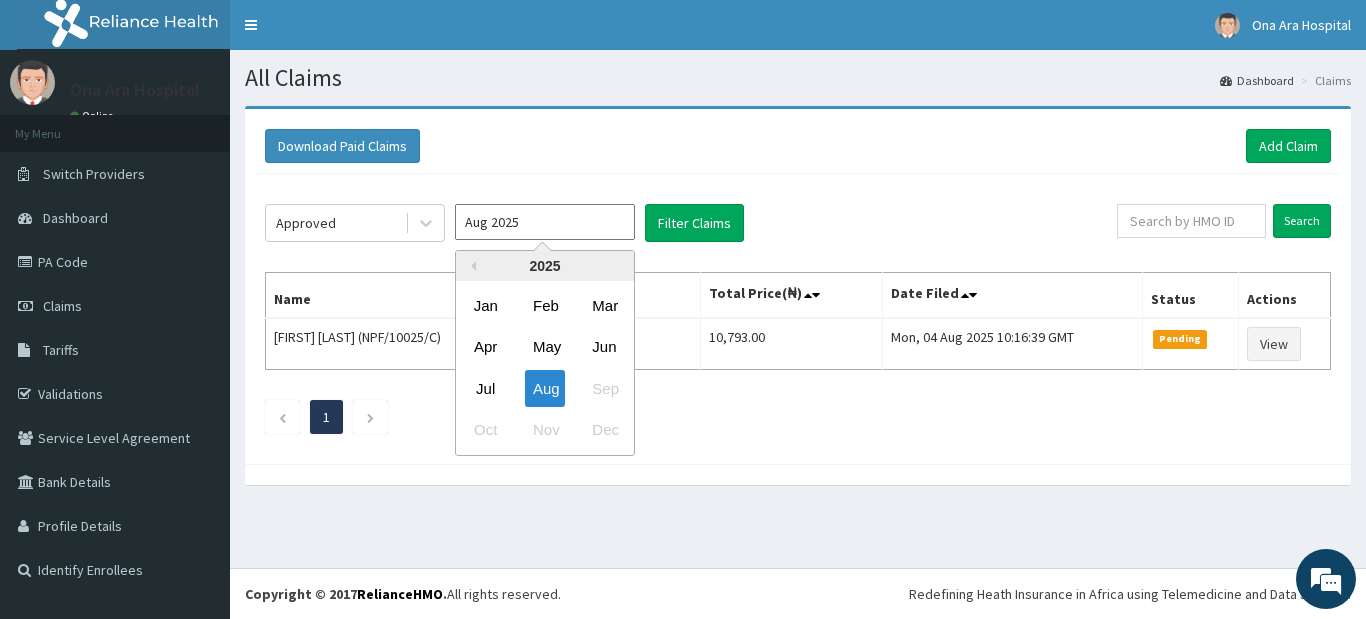 click on "Jul" at bounding box center [486, 388] 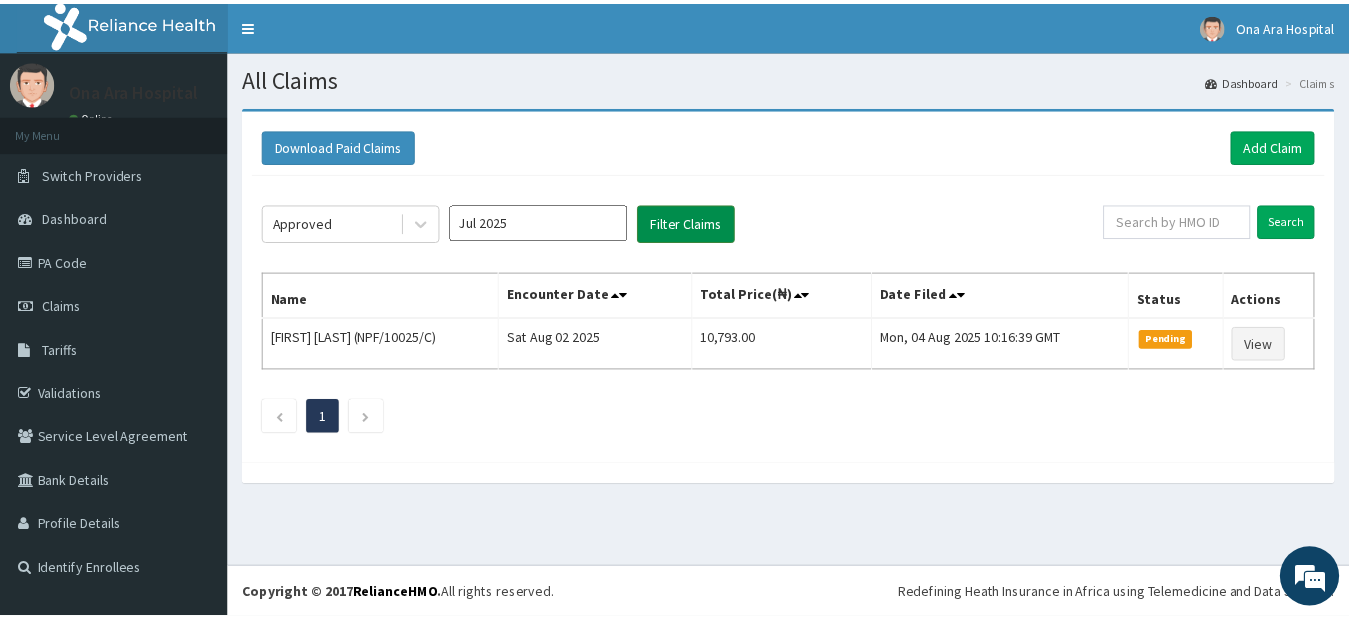 scroll, scrollTop: 0, scrollLeft: 0, axis: both 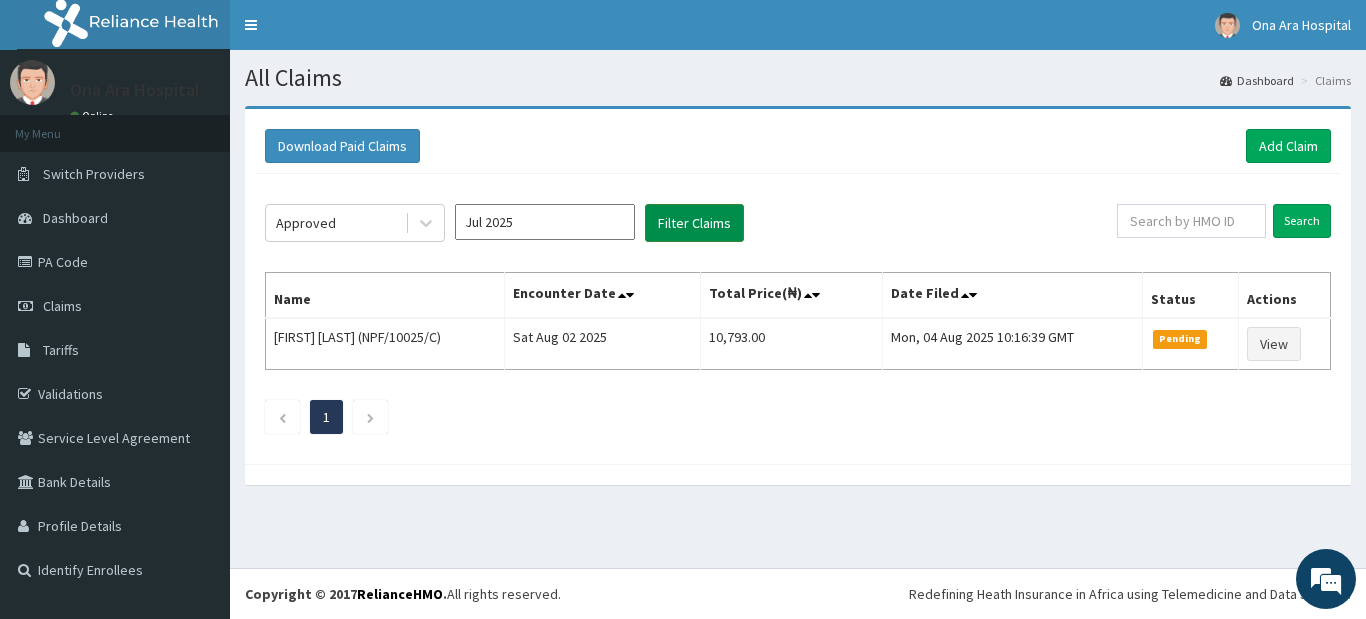 click on "Filter Claims" at bounding box center (694, 223) 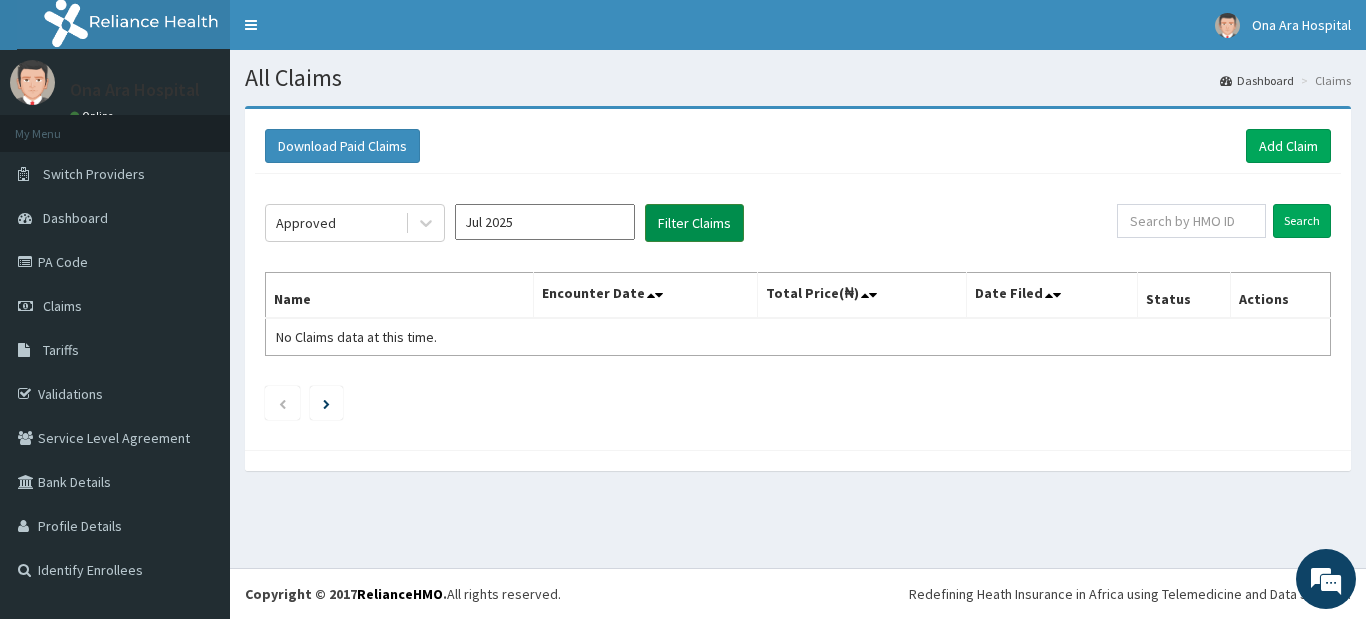 click on "Filter Claims" at bounding box center [694, 223] 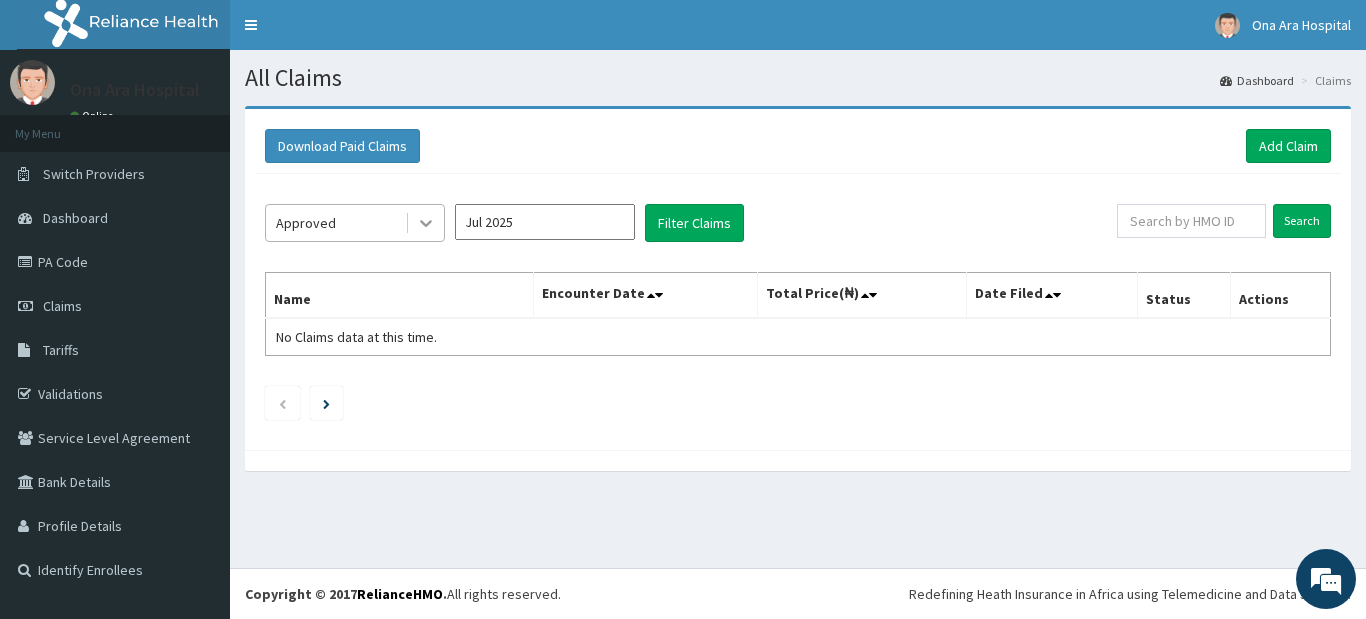 click at bounding box center [426, 223] 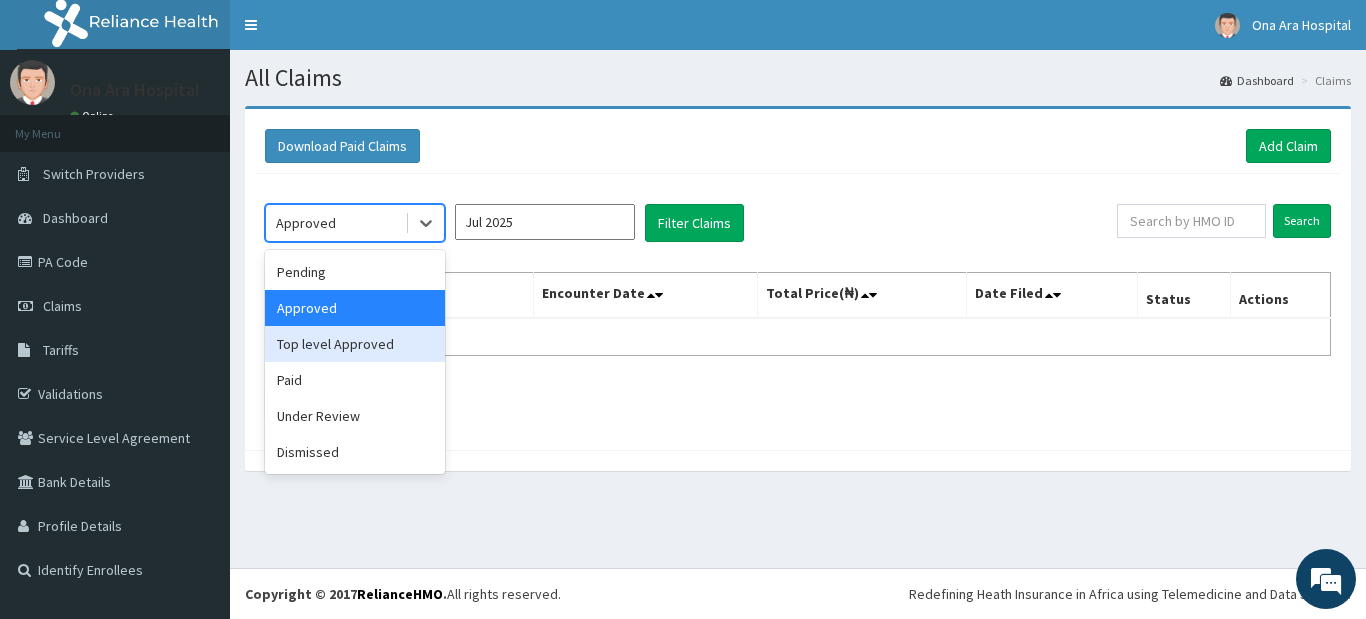 click on "Top level Approved" at bounding box center [355, 344] 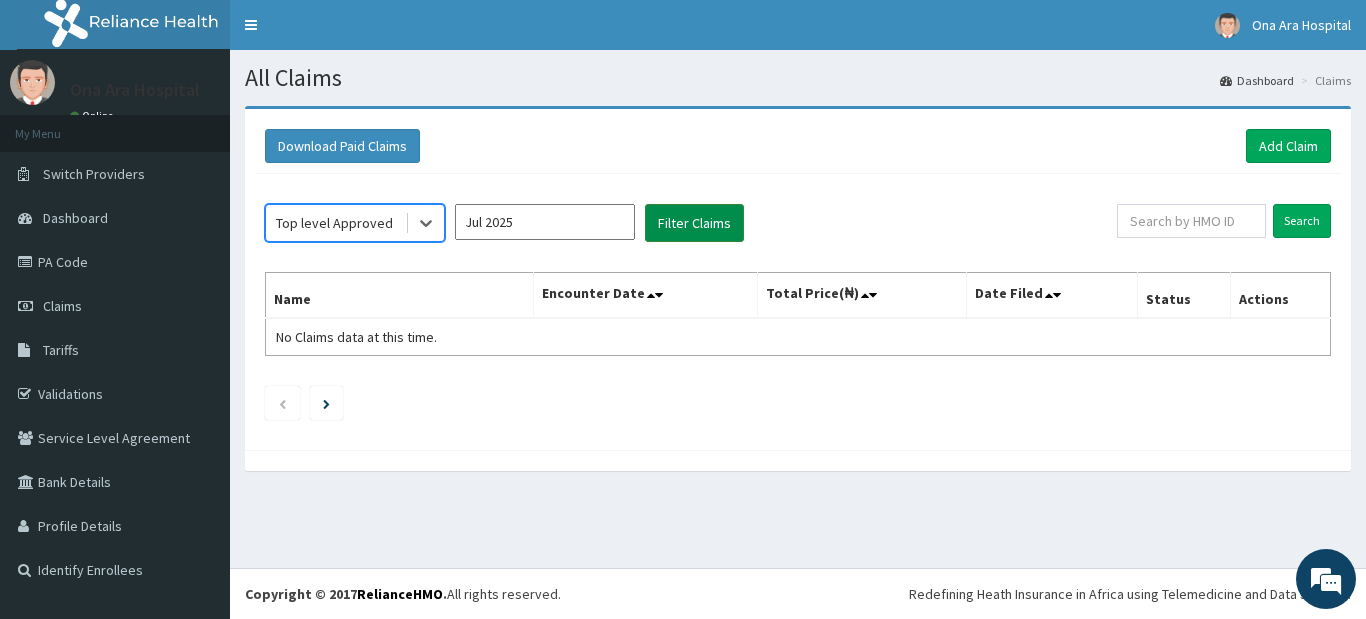 click on "Filter Claims" at bounding box center [694, 223] 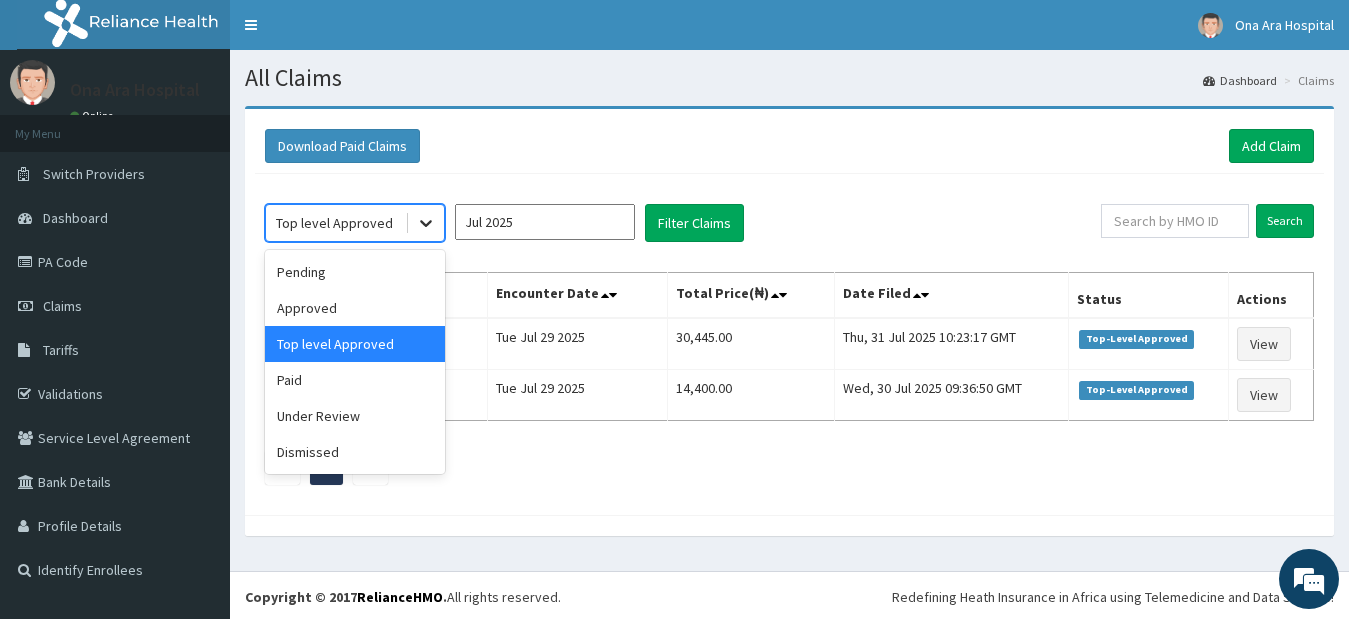 click 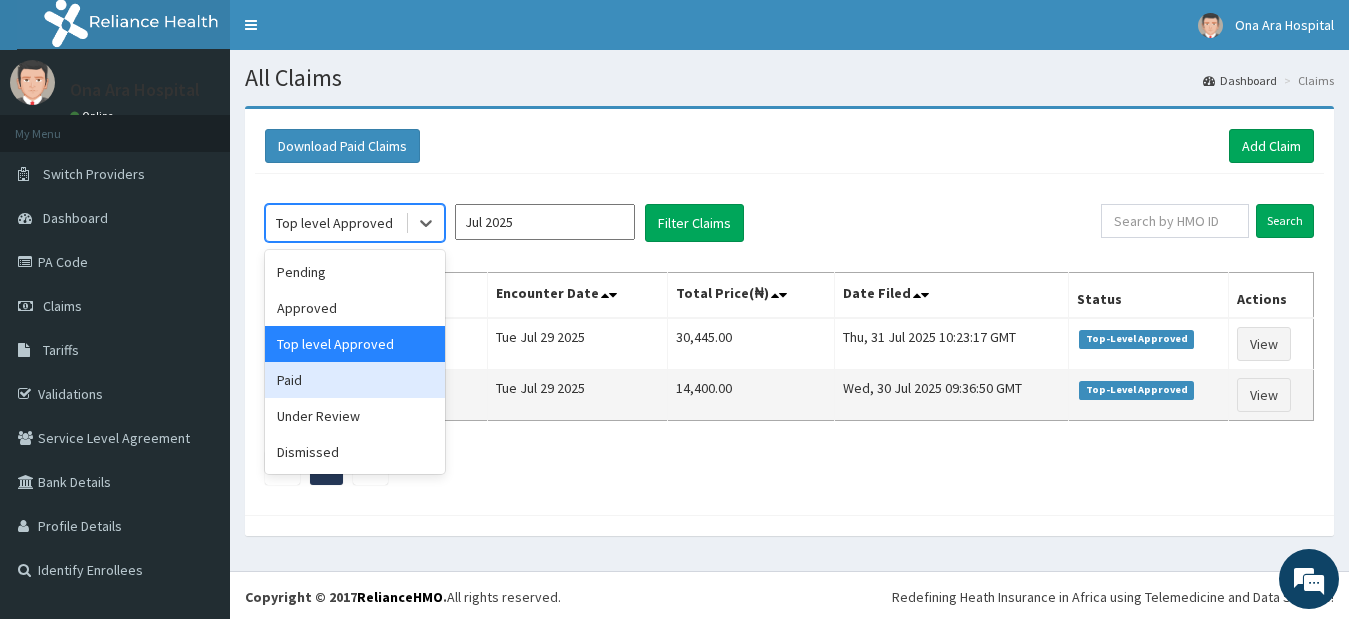 click on "Paid" at bounding box center (355, 380) 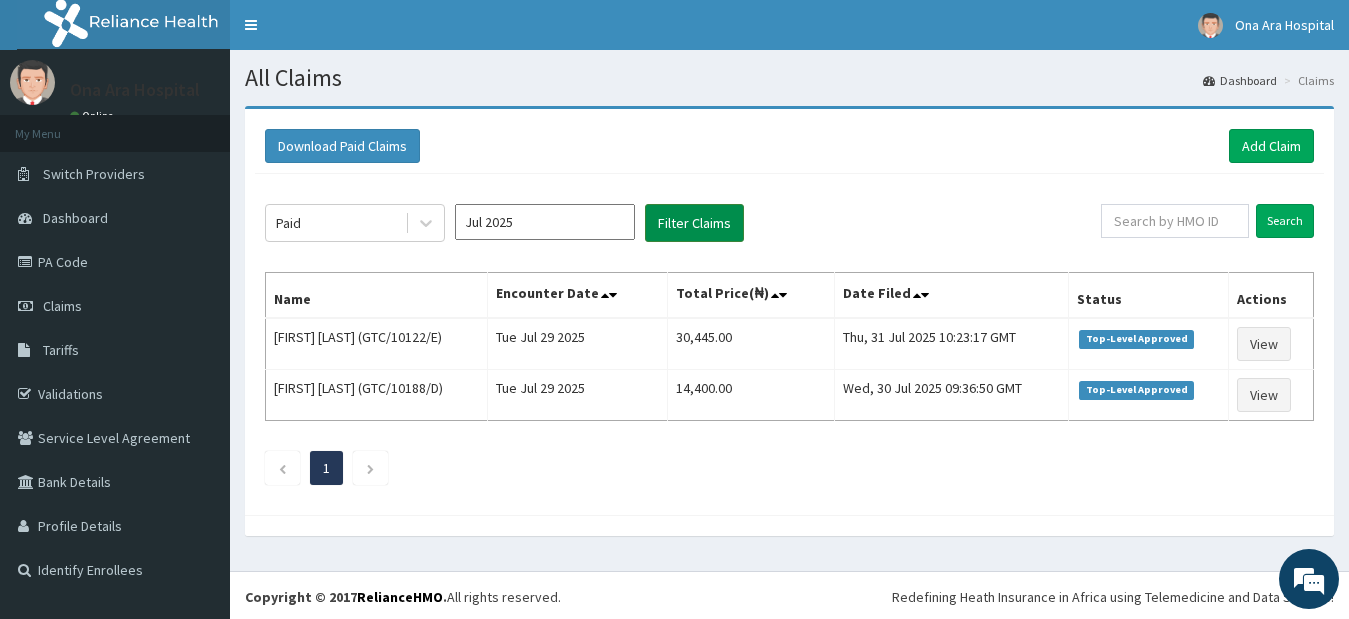 click on "Filter Claims" at bounding box center [694, 223] 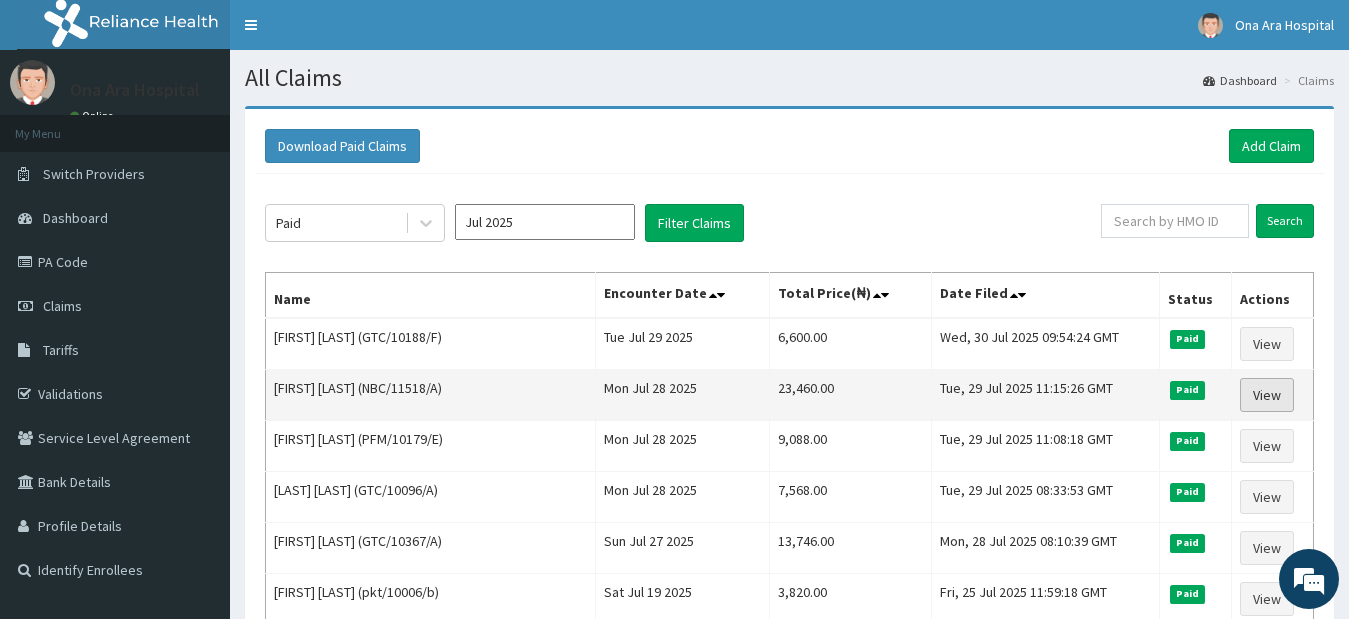 click on "View" at bounding box center [1267, 395] 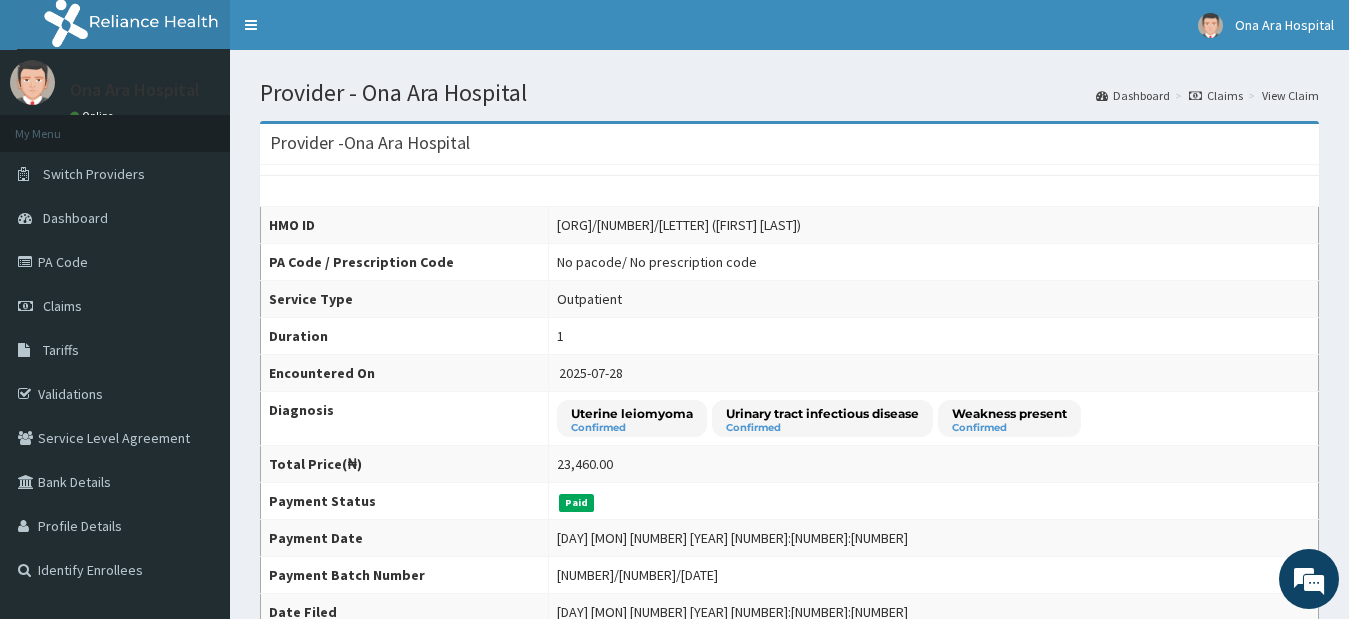 scroll, scrollTop: 0, scrollLeft: 0, axis: both 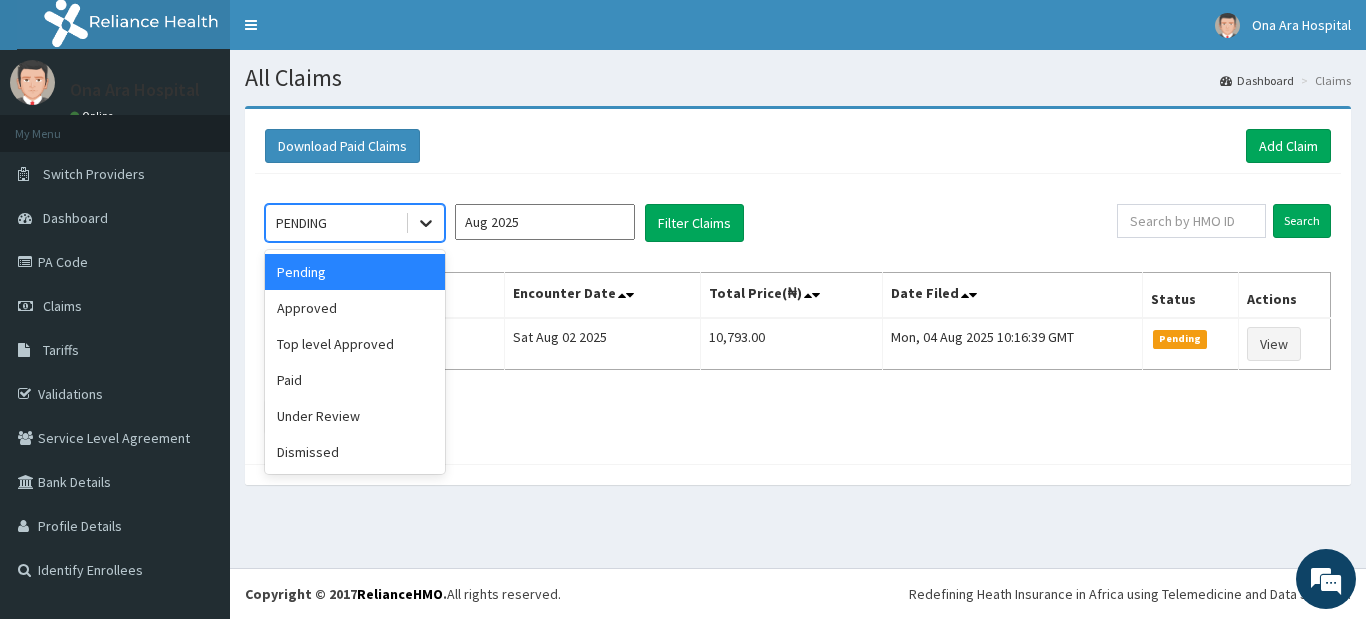 click at bounding box center [426, 223] 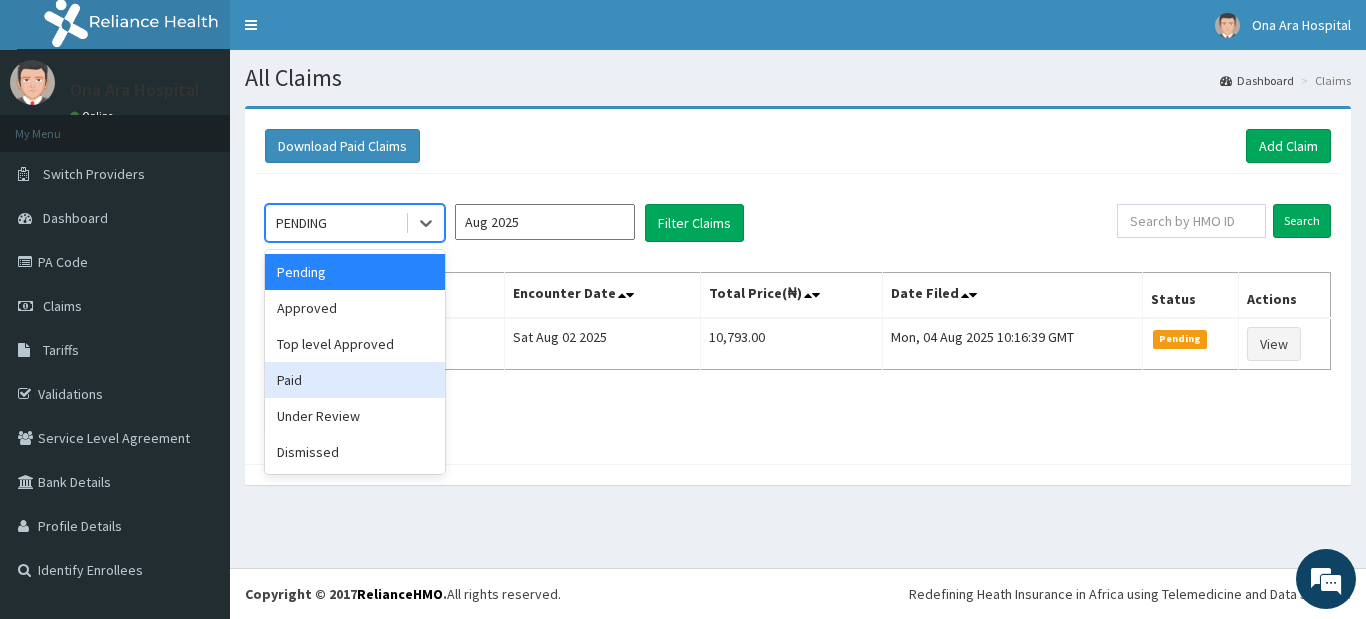 click on "Paid" at bounding box center [355, 380] 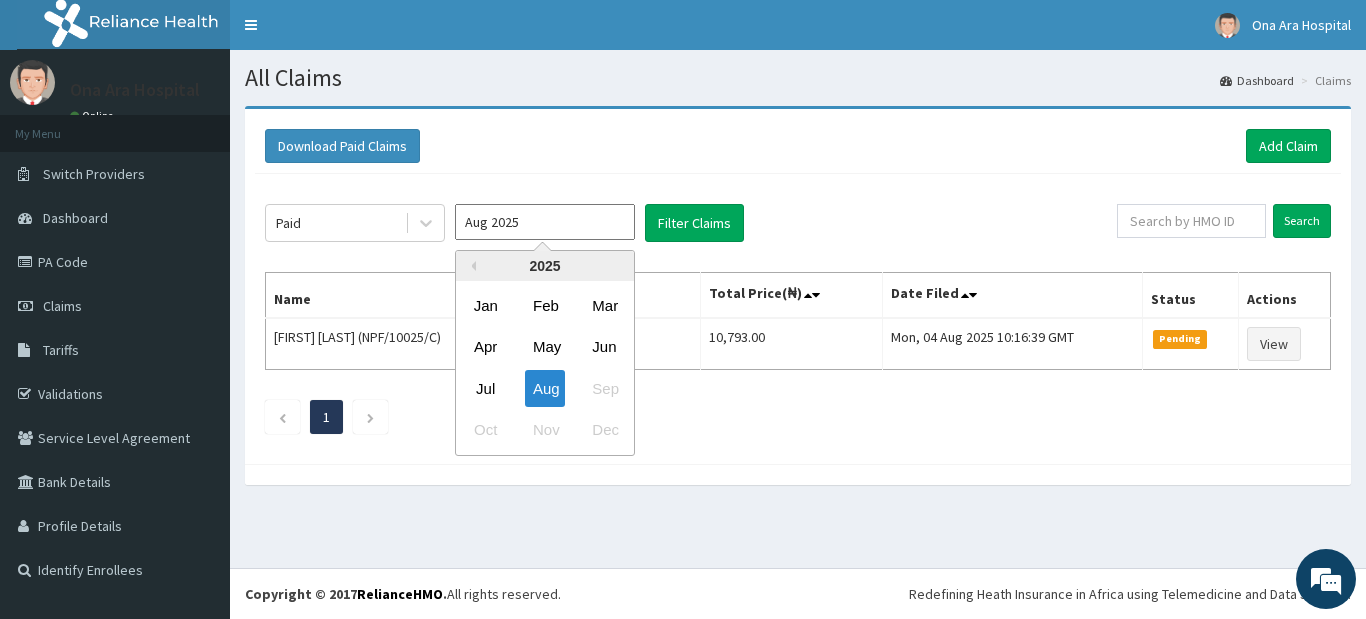 click on "Aug 2025" at bounding box center [545, 222] 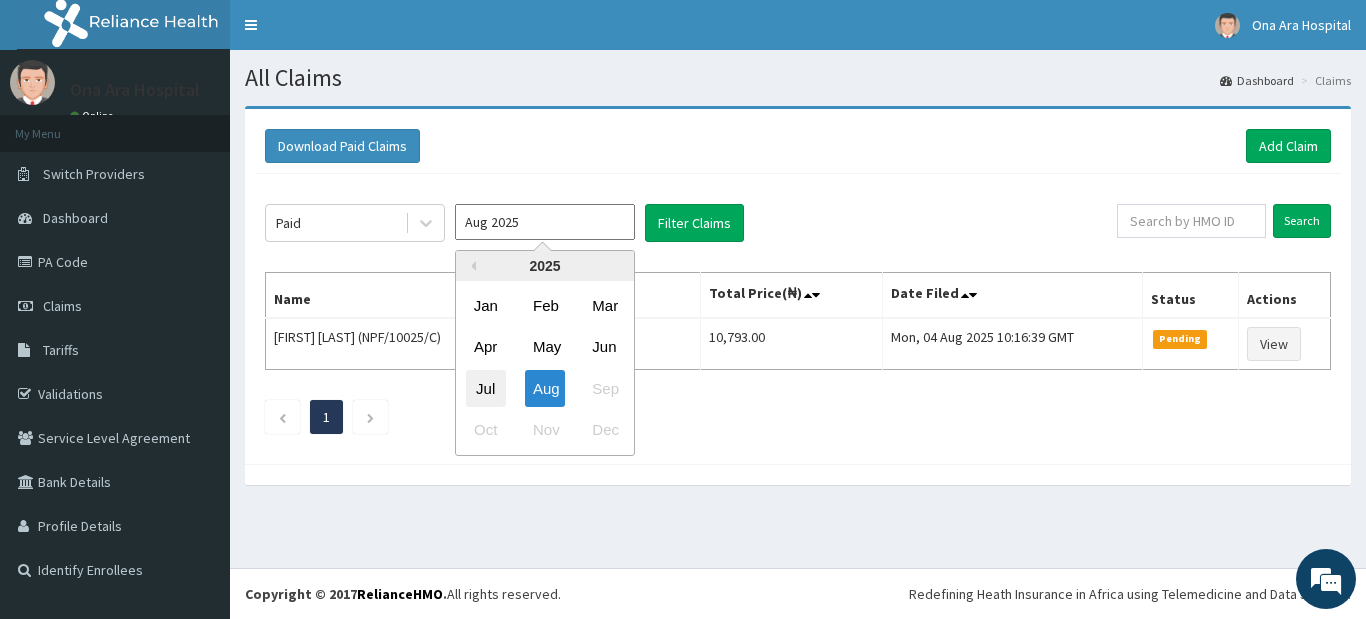 click on "Jul" at bounding box center (486, 388) 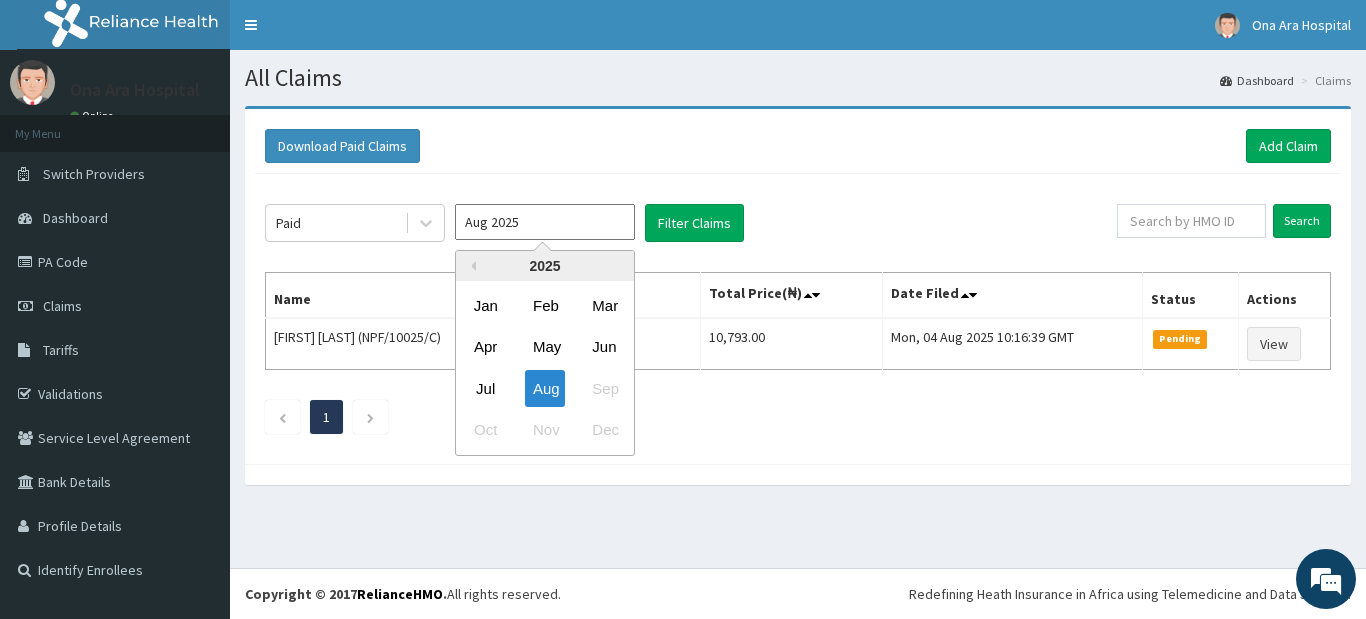 type on "Jul 2025" 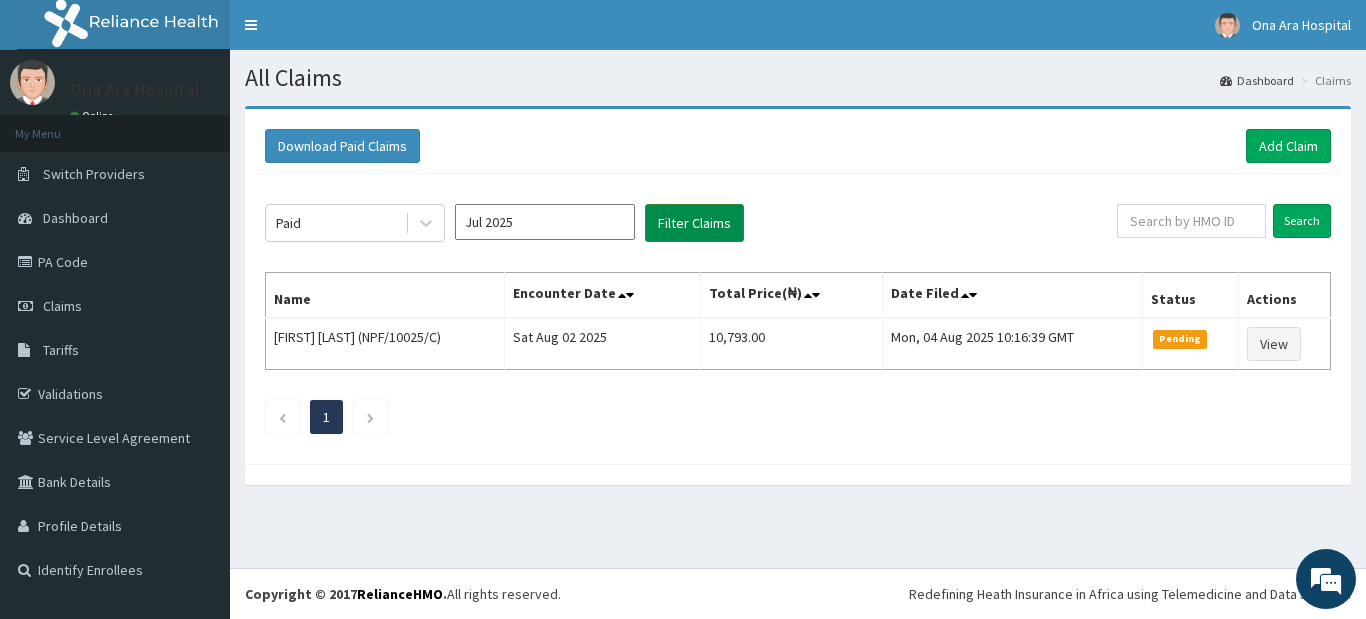click on "Filter Claims" at bounding box center [694, 223] 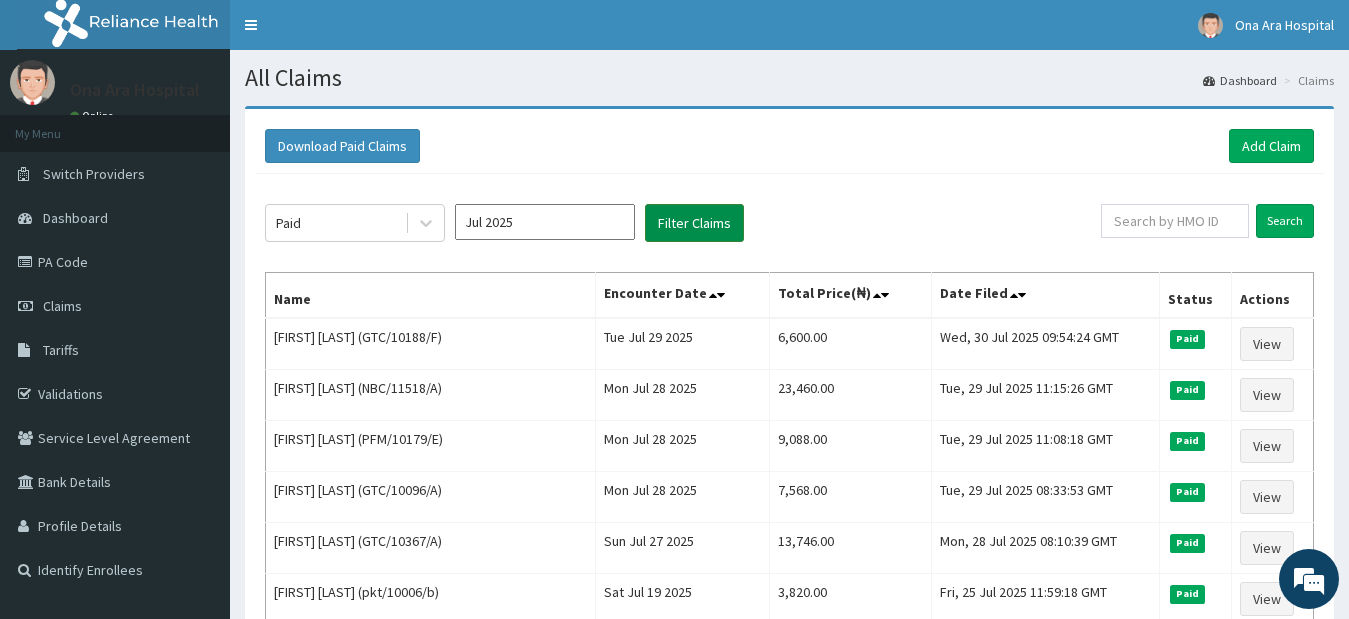 scroll, scrollTop: 0, scrollLeft: 0, axis: both 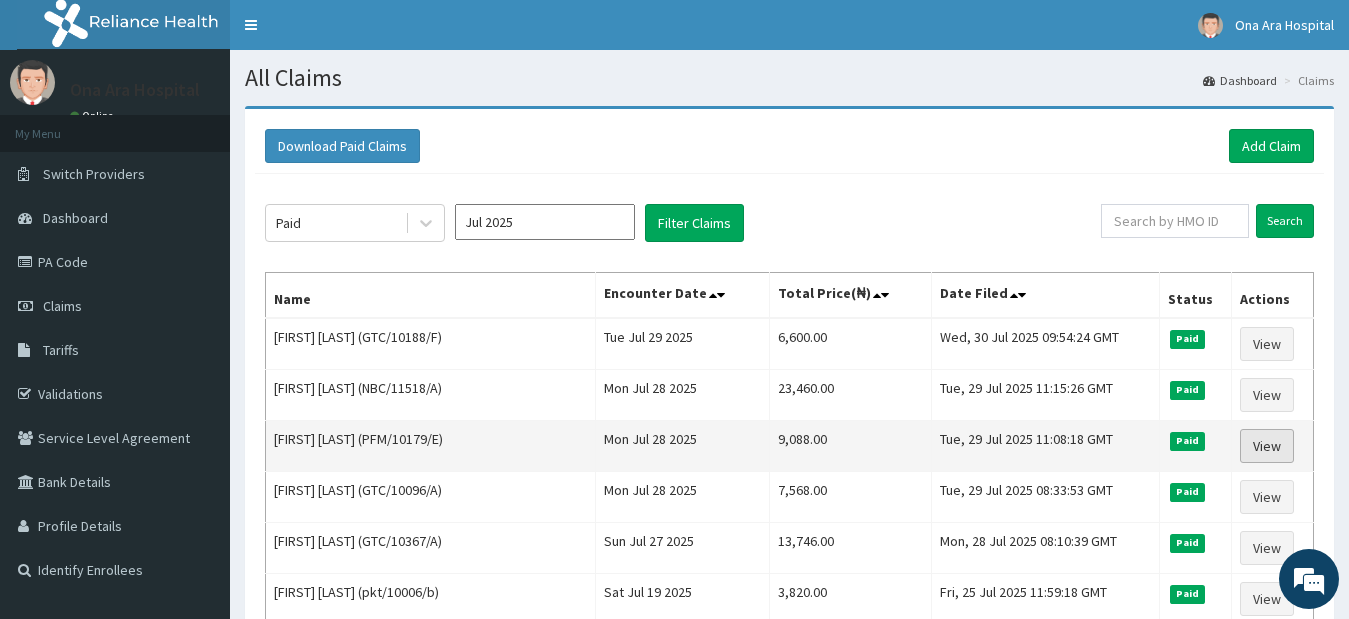 click on "View" at bounding box center [1267, 446] 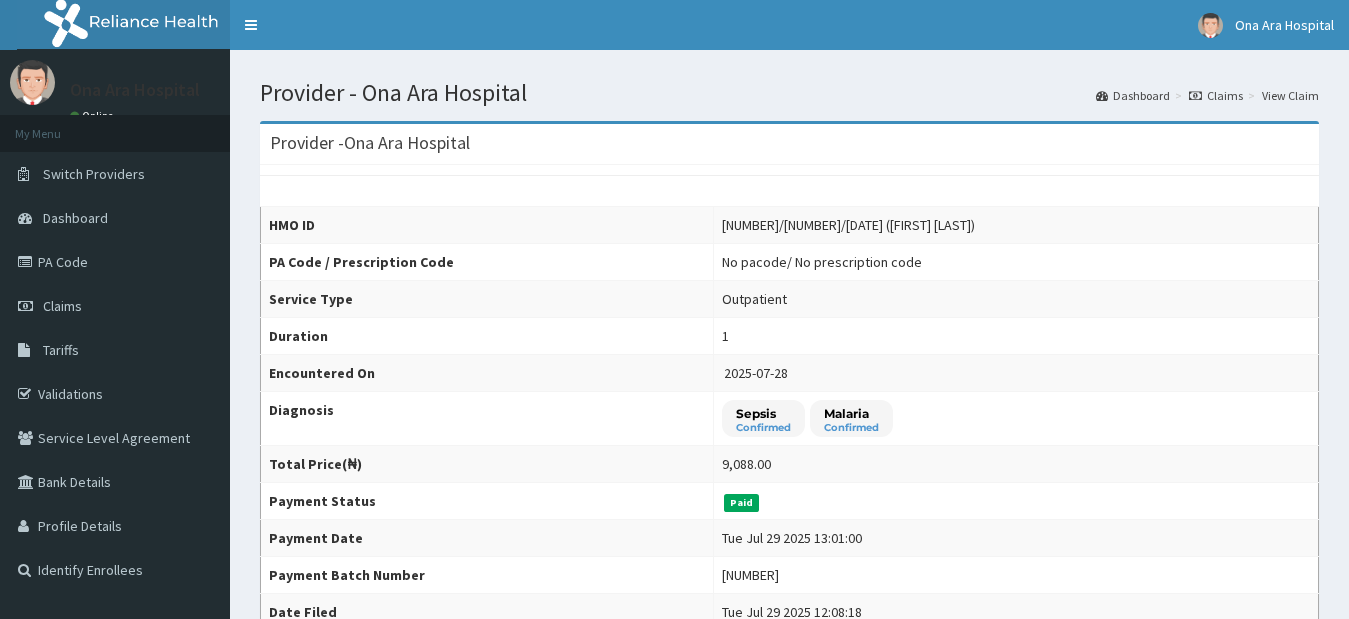 scroll, scrollTop: 0, scrollLeft: 0, axis: both 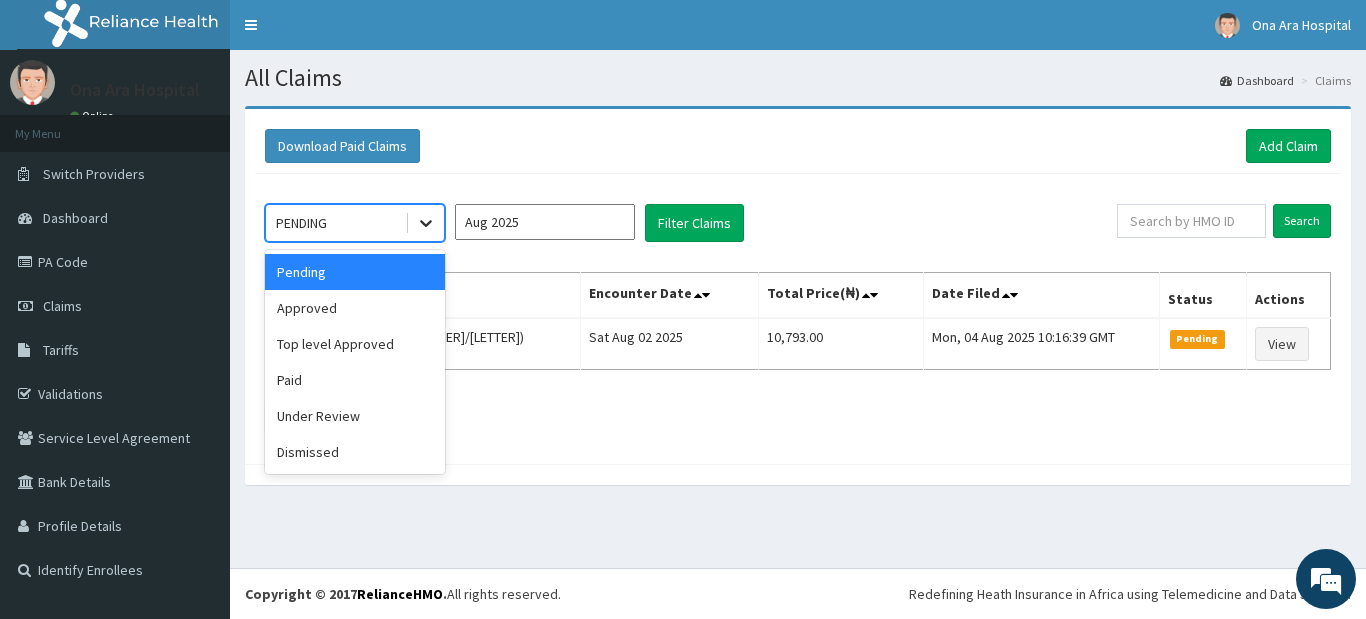 click 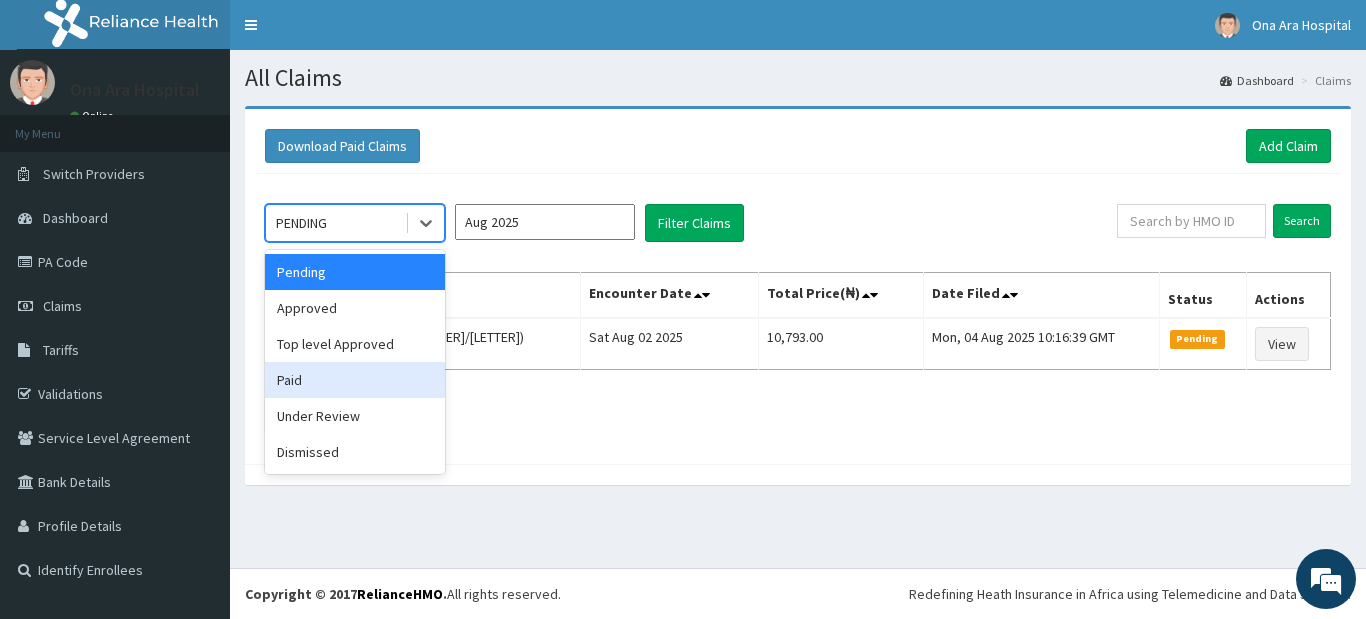 click on "Paid" at bounding box center [355, 380] 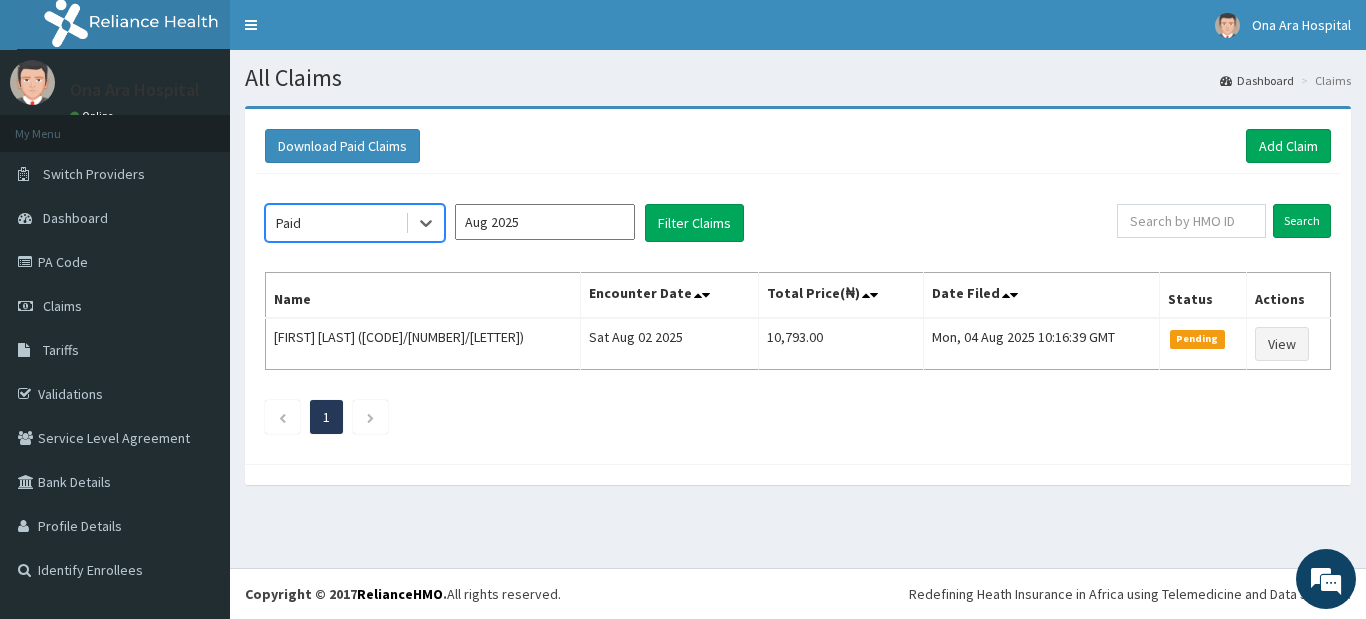 click on "Aug 2025" at bounding box center [545, 222] 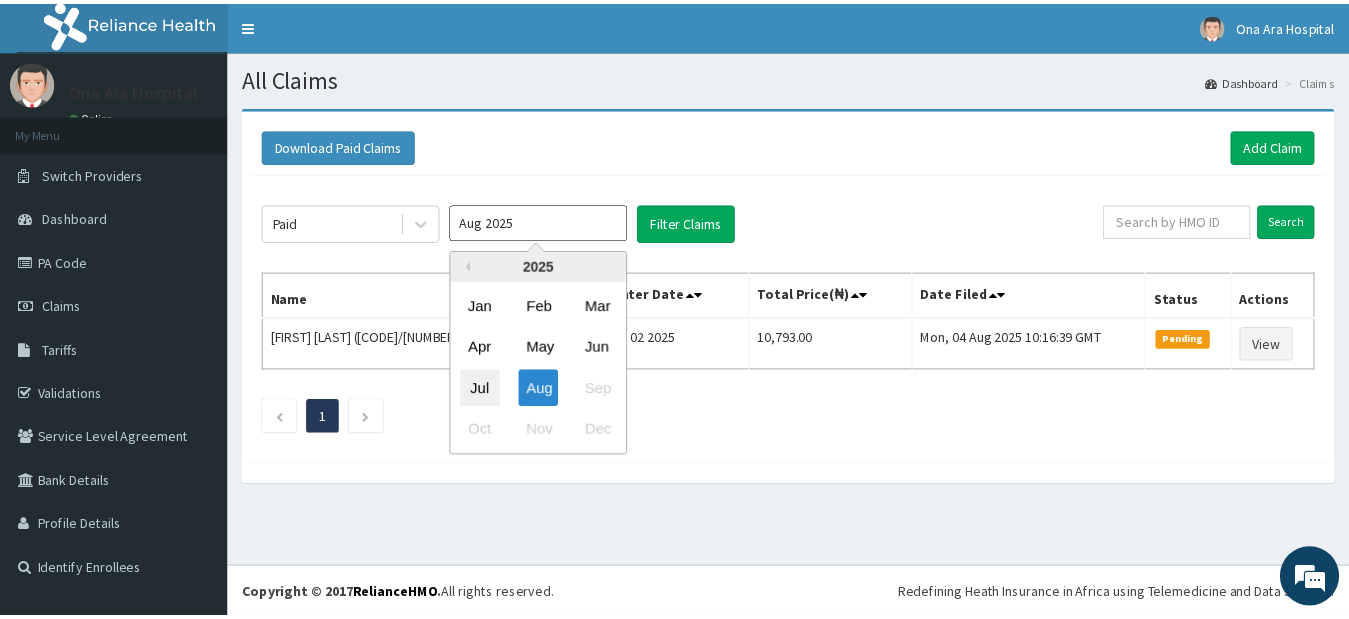 scroll, scrollTop: 0, scrollLeft: 0, axis: both 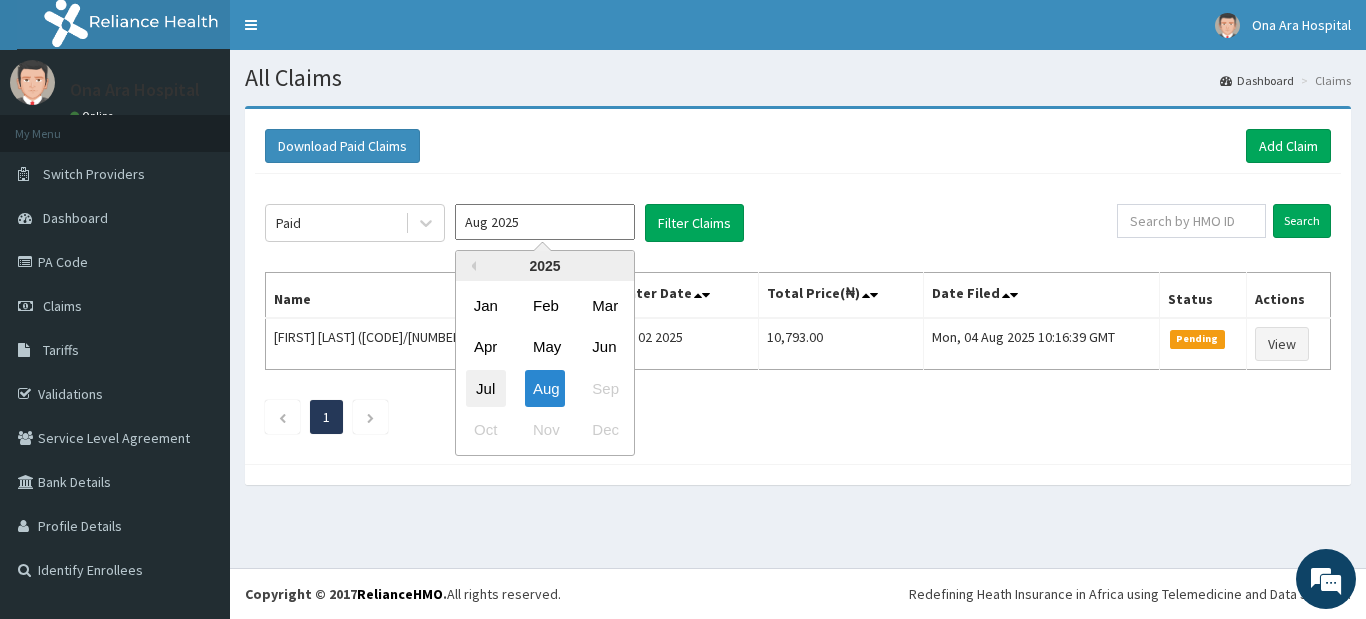 click on "Jul" at bounding box center (486, 388) 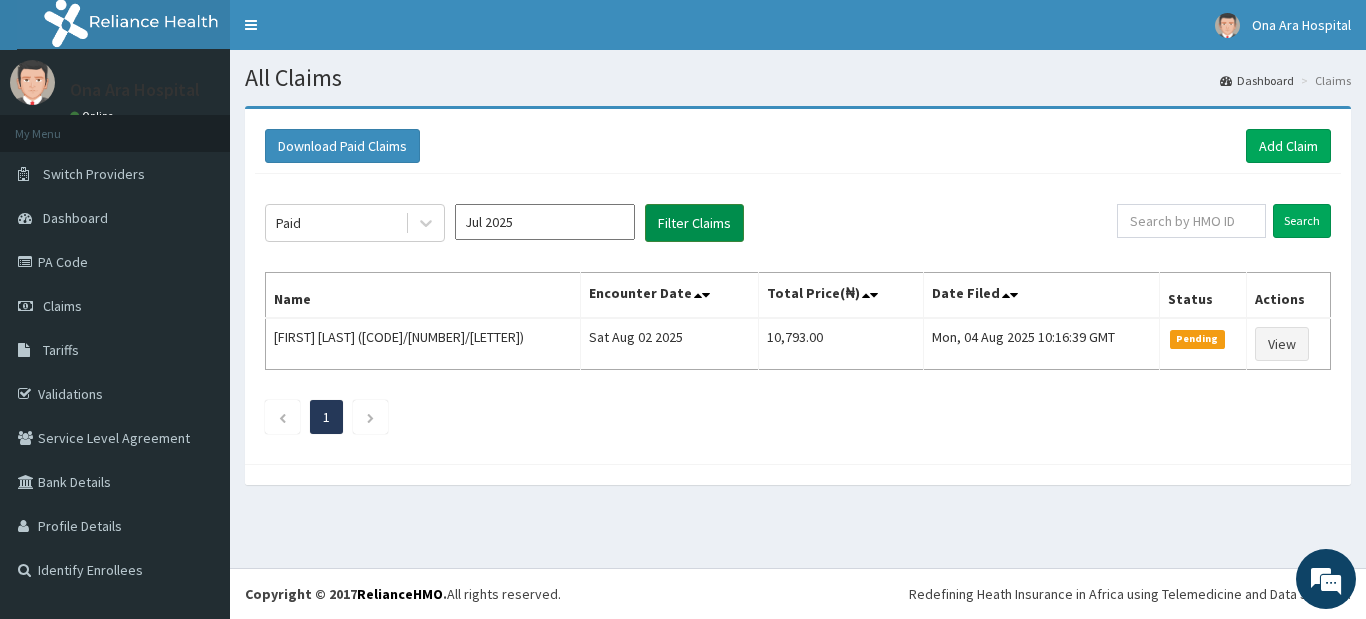 click on "Filter Claims" at bounding box center (694, 223) 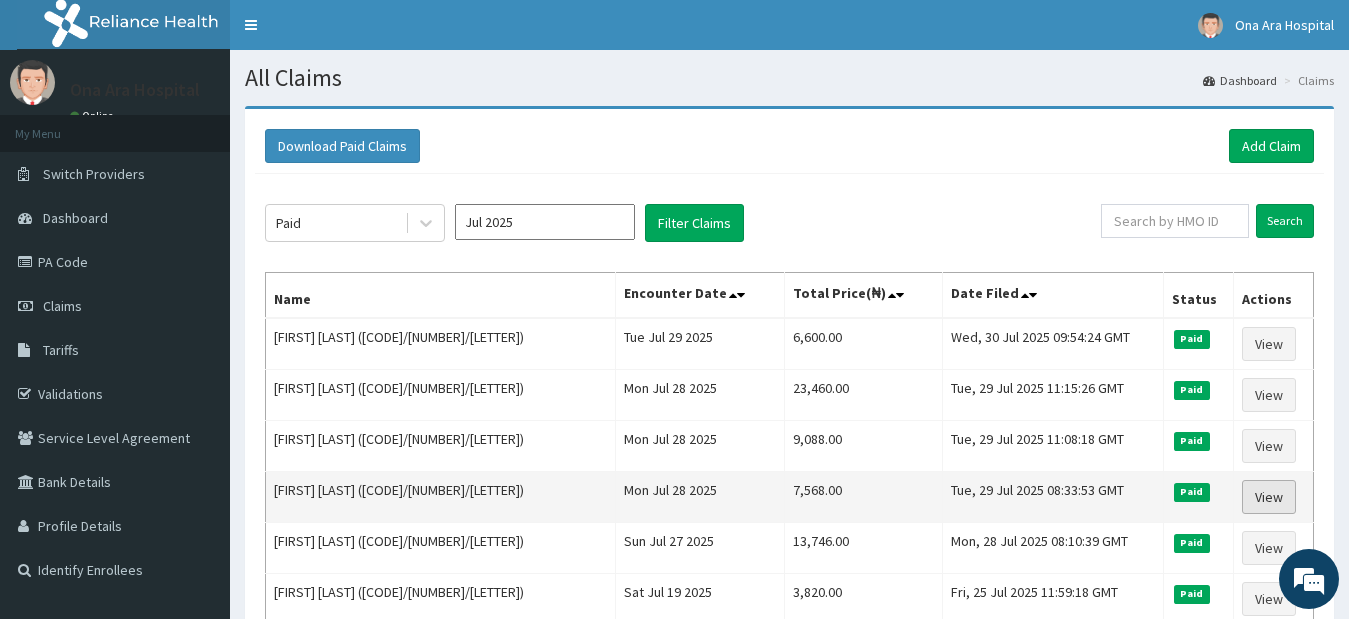 click on "View" at bounding box center (1269, 497) 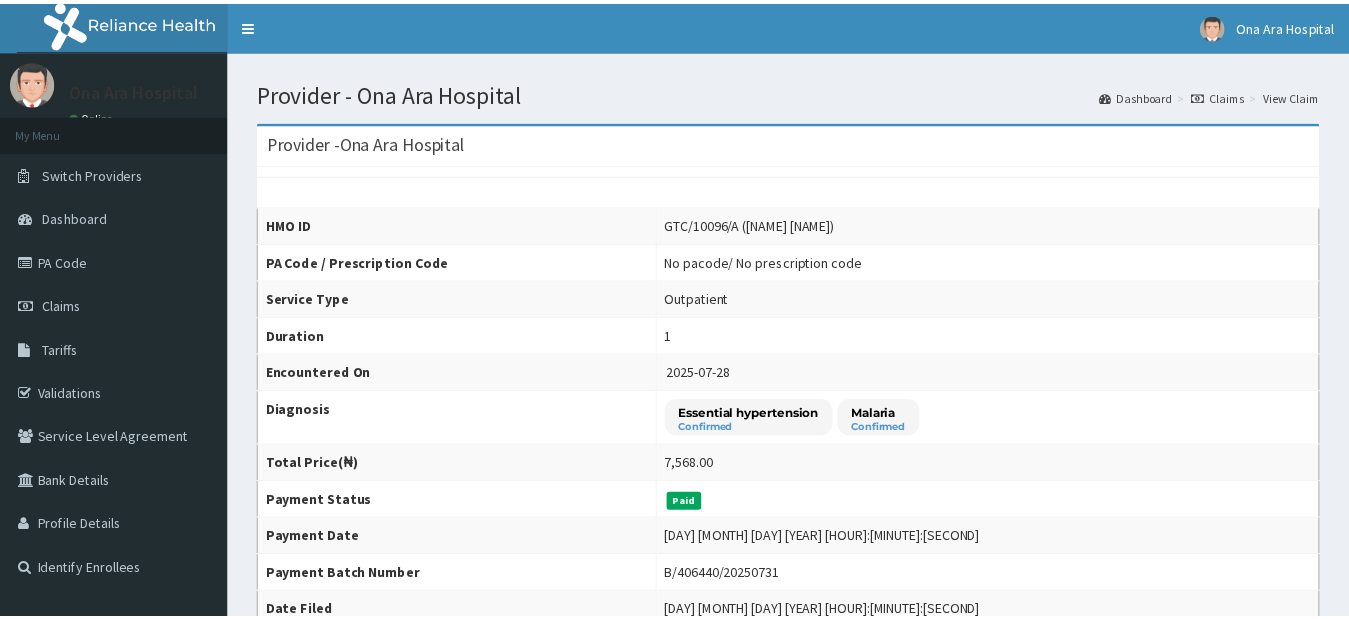 scroll, scrollTop: 0, scrollLeft: 0, axis: both 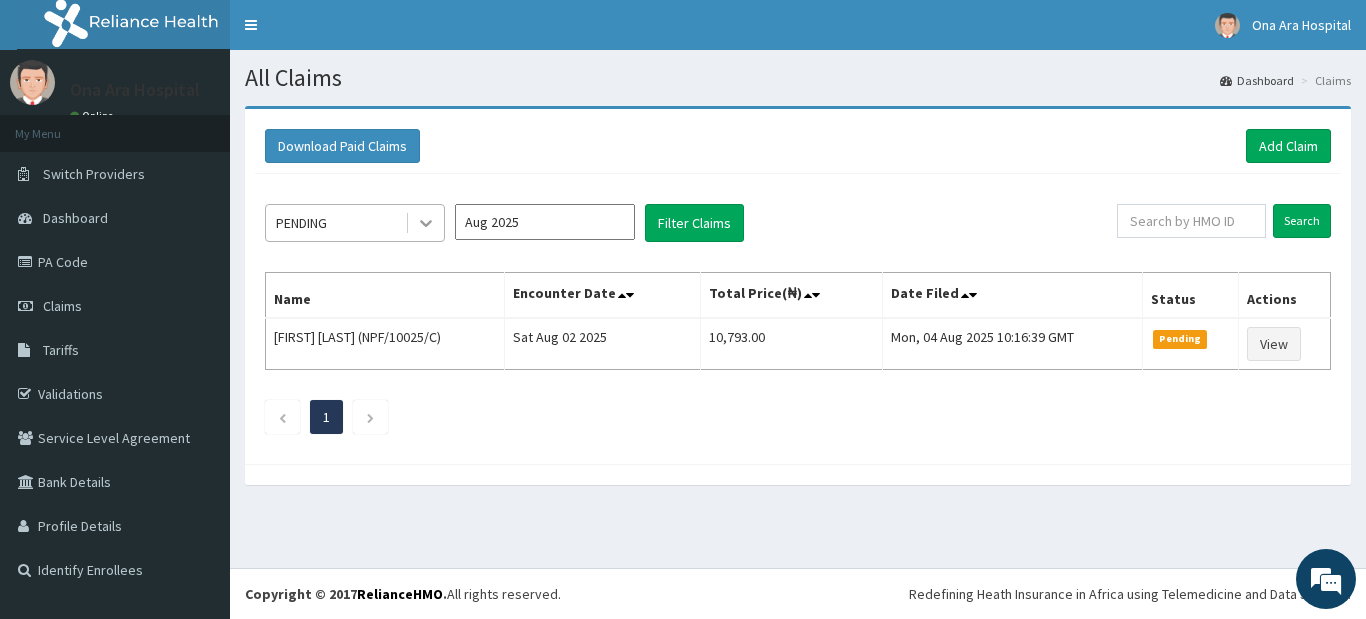 click 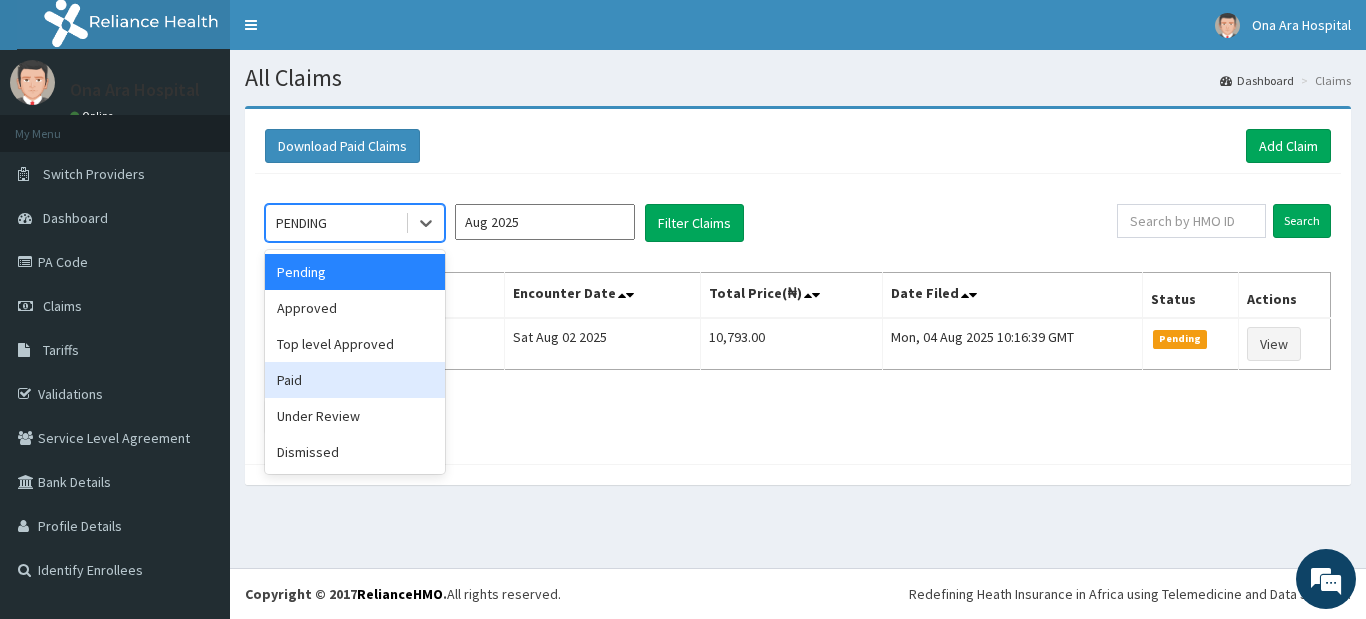 click on "Paid" at bounding box center [355, 380] 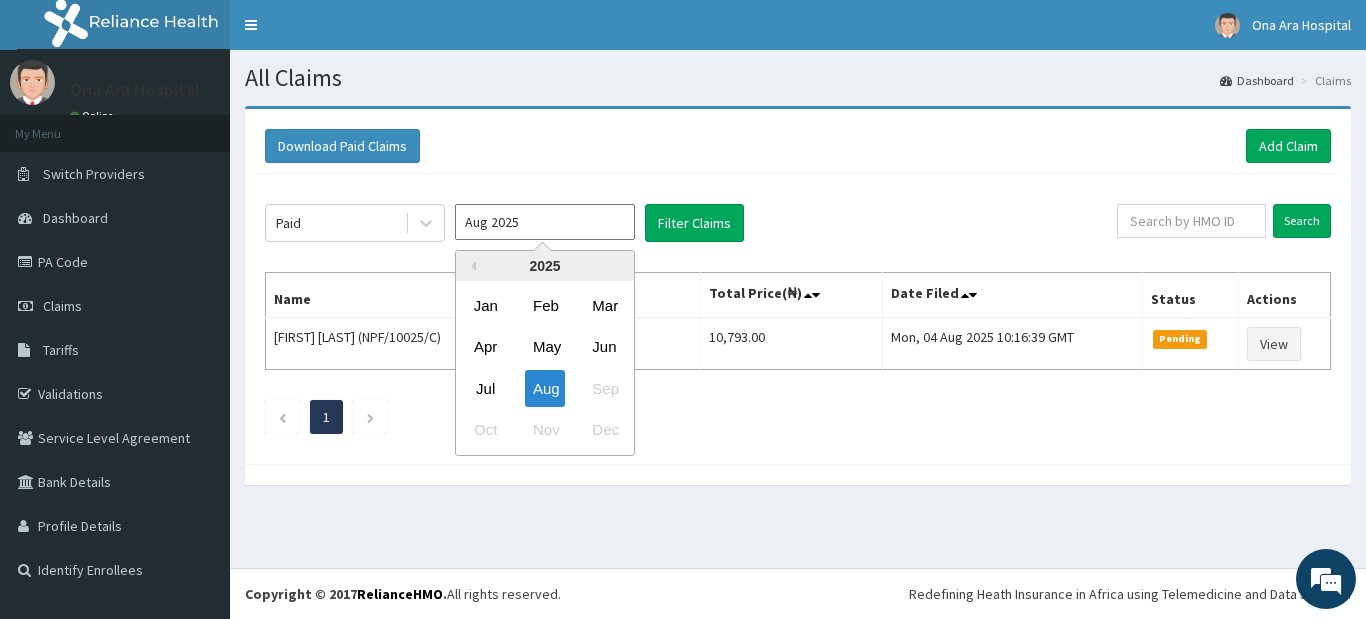 click on "Aug 2025" at bounding box center (545, 222) 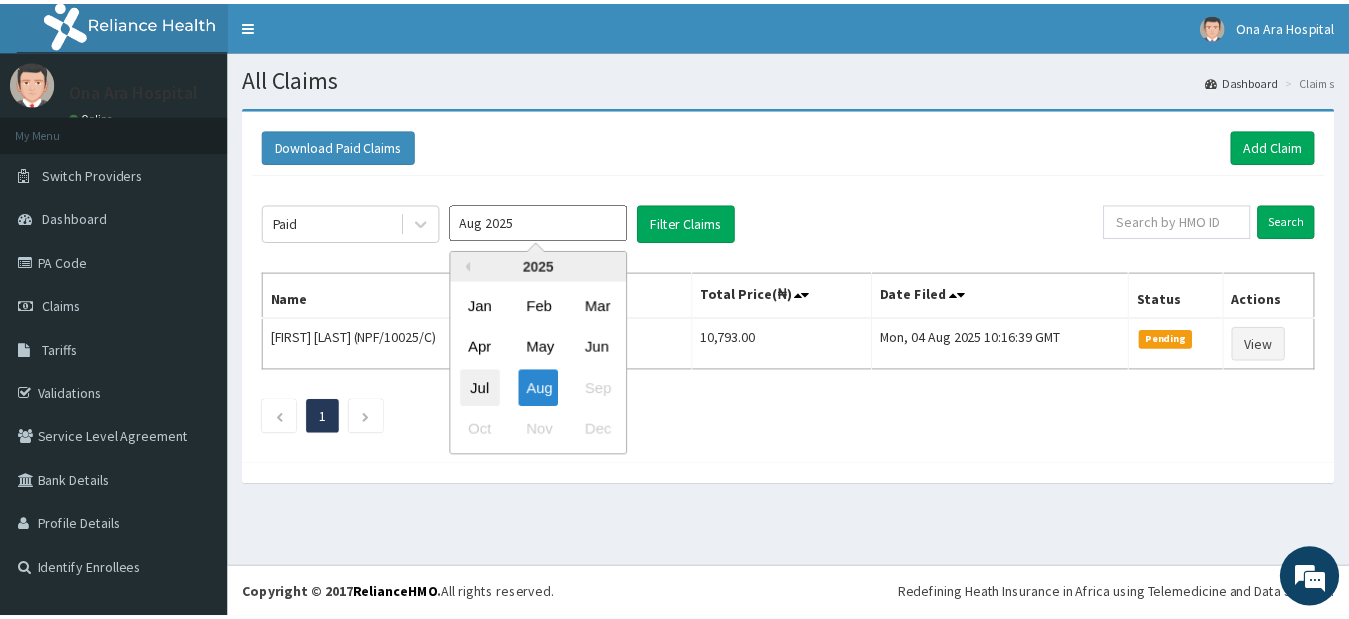 scroll, scrollTop: 0, scrollLeft: 0, axis: both 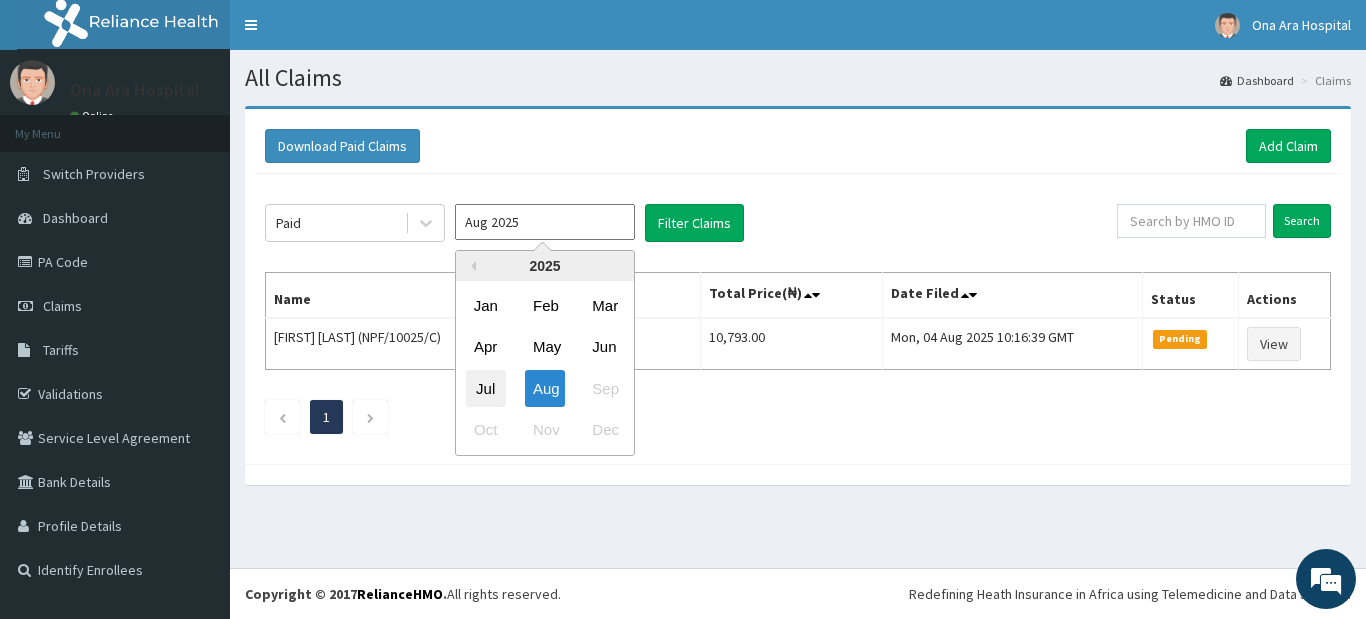click on "Jul" at bounding box center [486, 388] 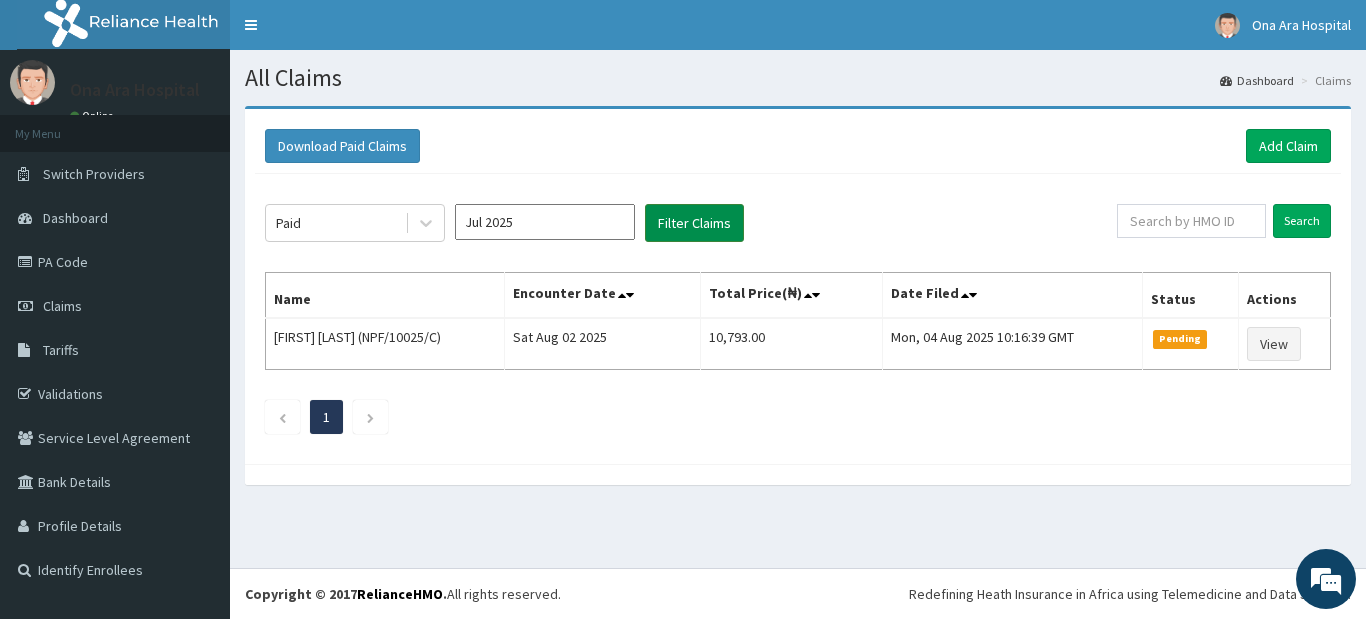 click on "Filter Claims" at bounding box center [694, 223] 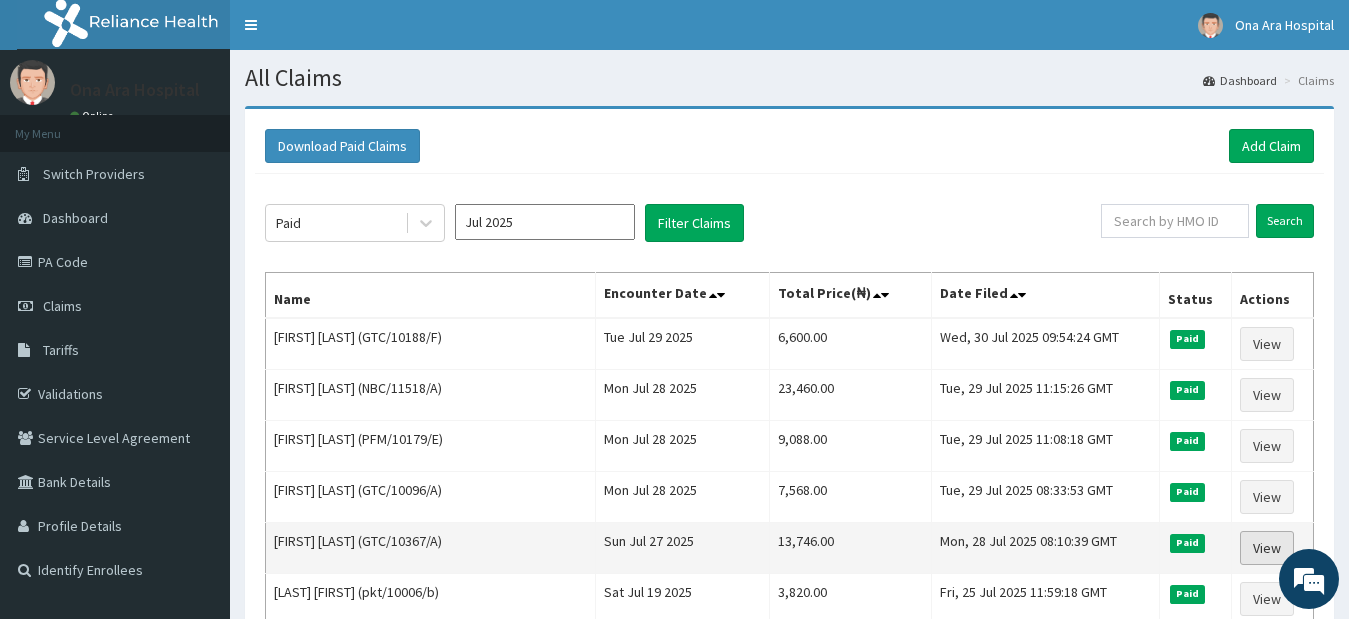 click on "View" at bounding box center [1267, 548] 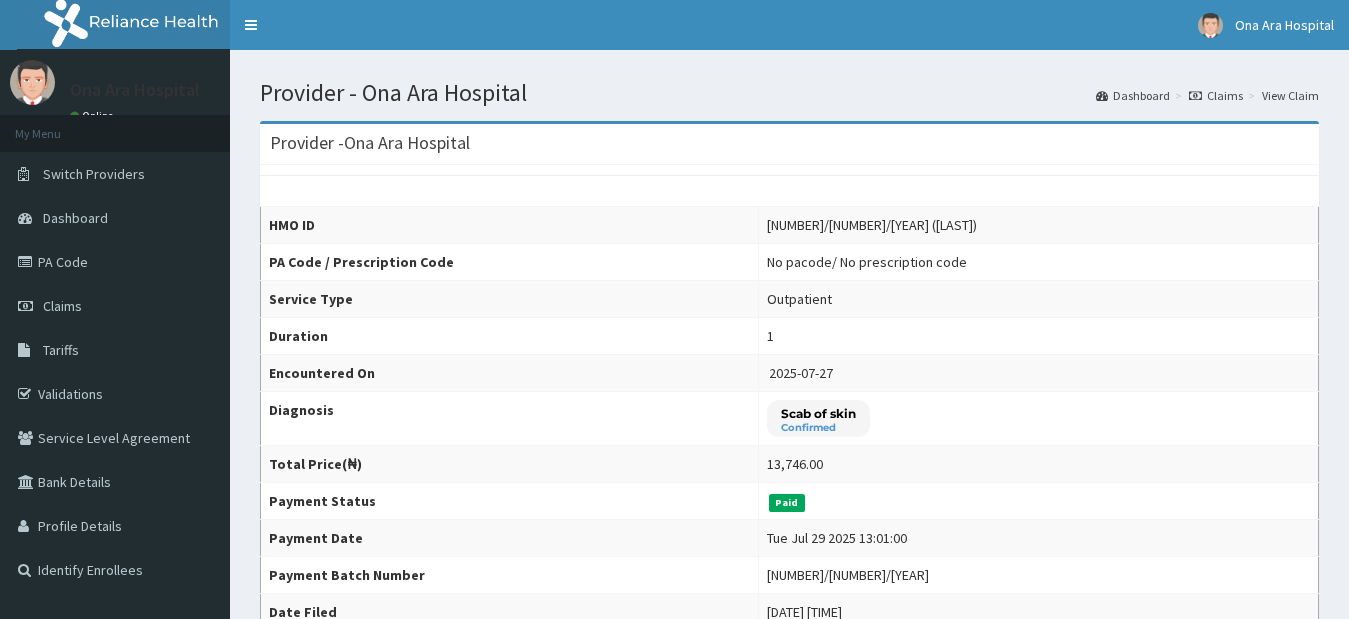 scroll, scrollTop: 0, scrollLeft: 0, axis: both 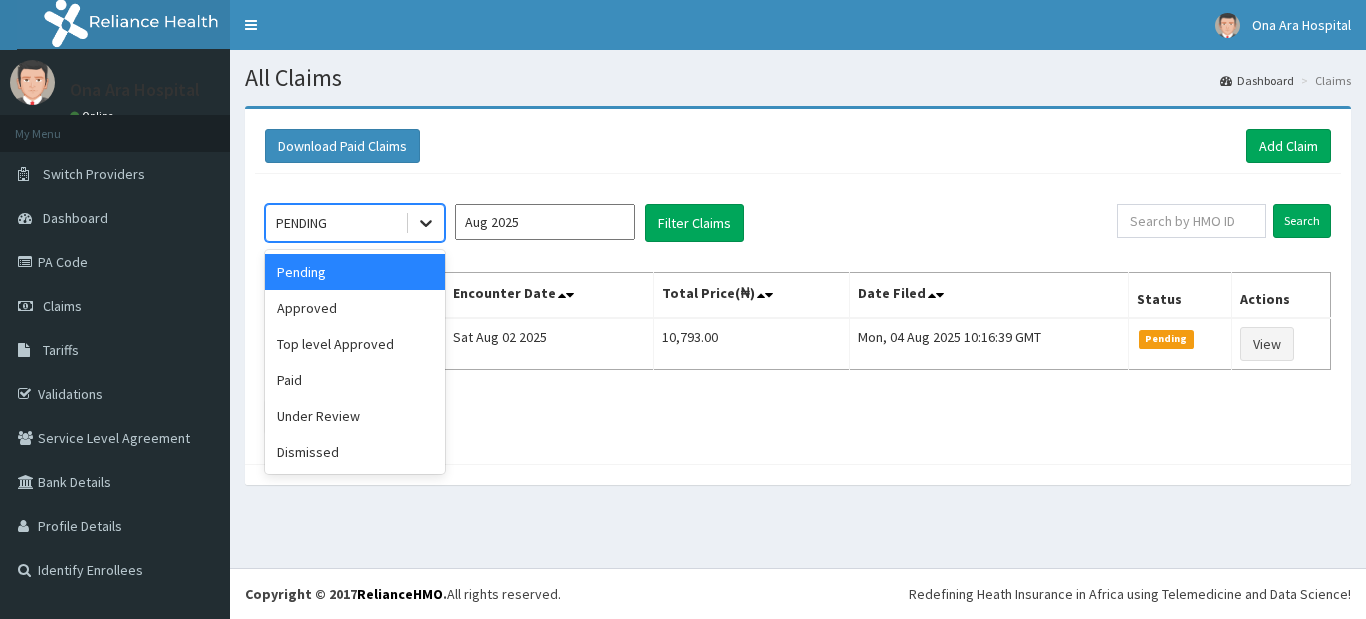 click 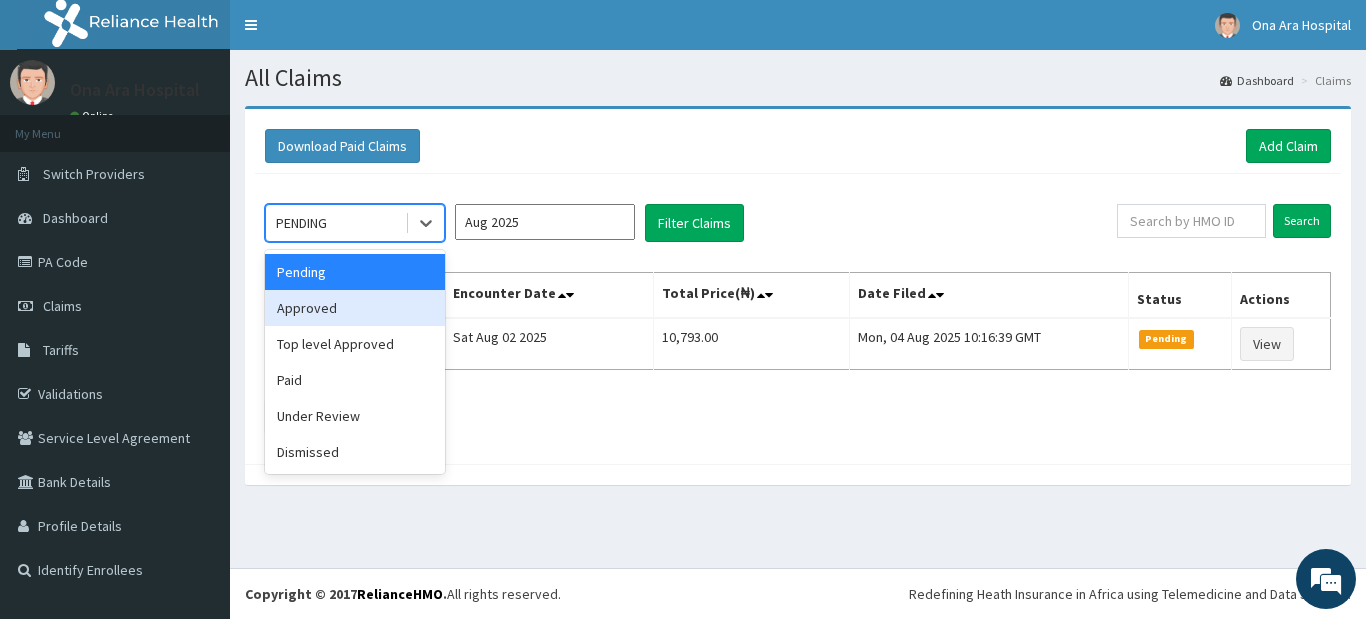 click on "Approved" at bounding box center (355, 308) 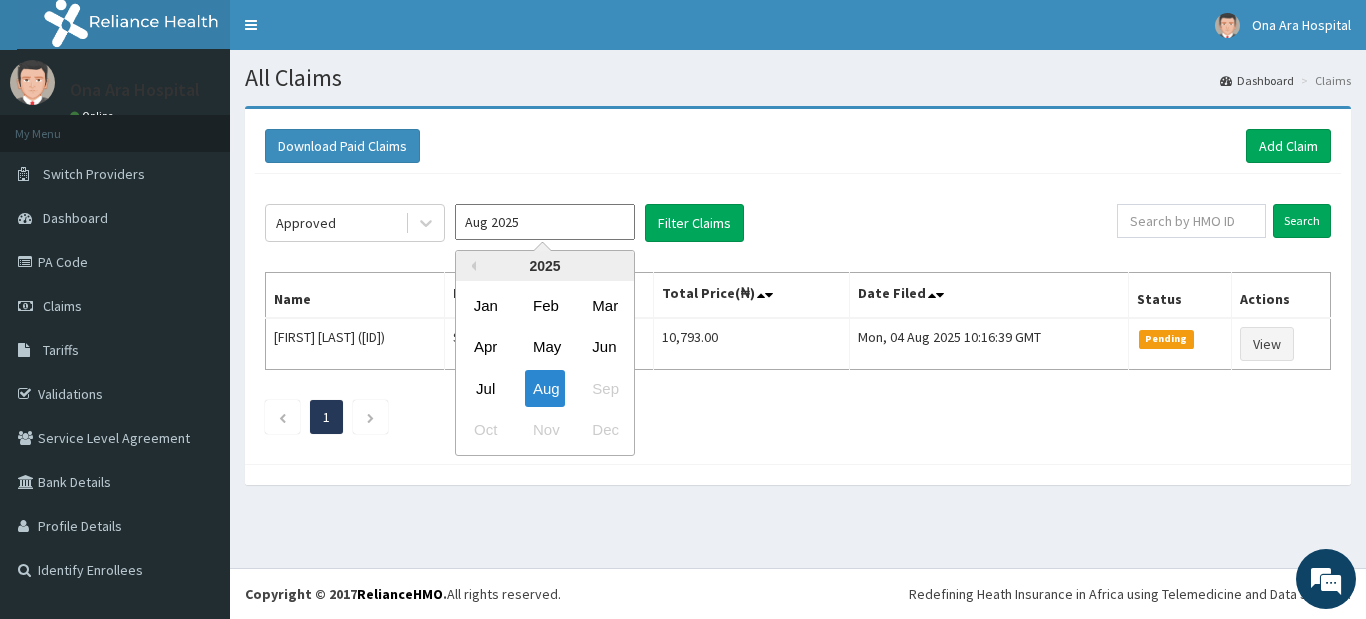 drag, startPoint x: 533, startPoint y: 231, endPoint x: 537, endPoint y: 218, distance: 13.601471 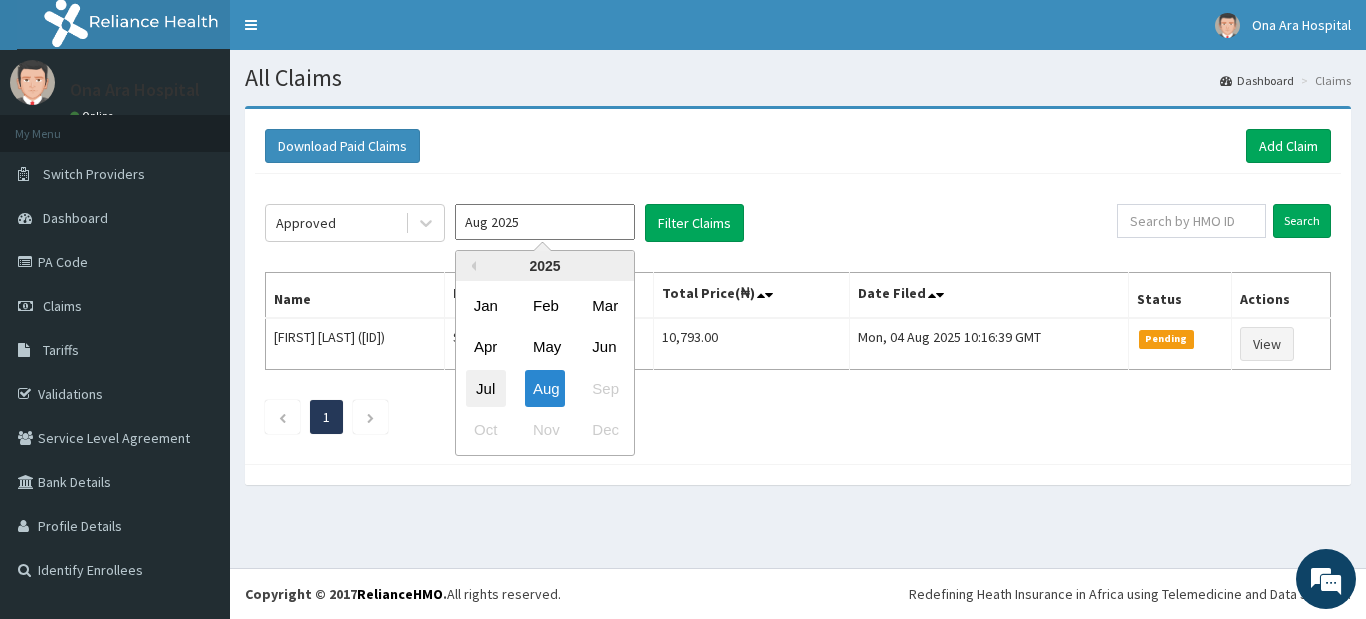 click on "Jul" at bounding box center [486, 388] 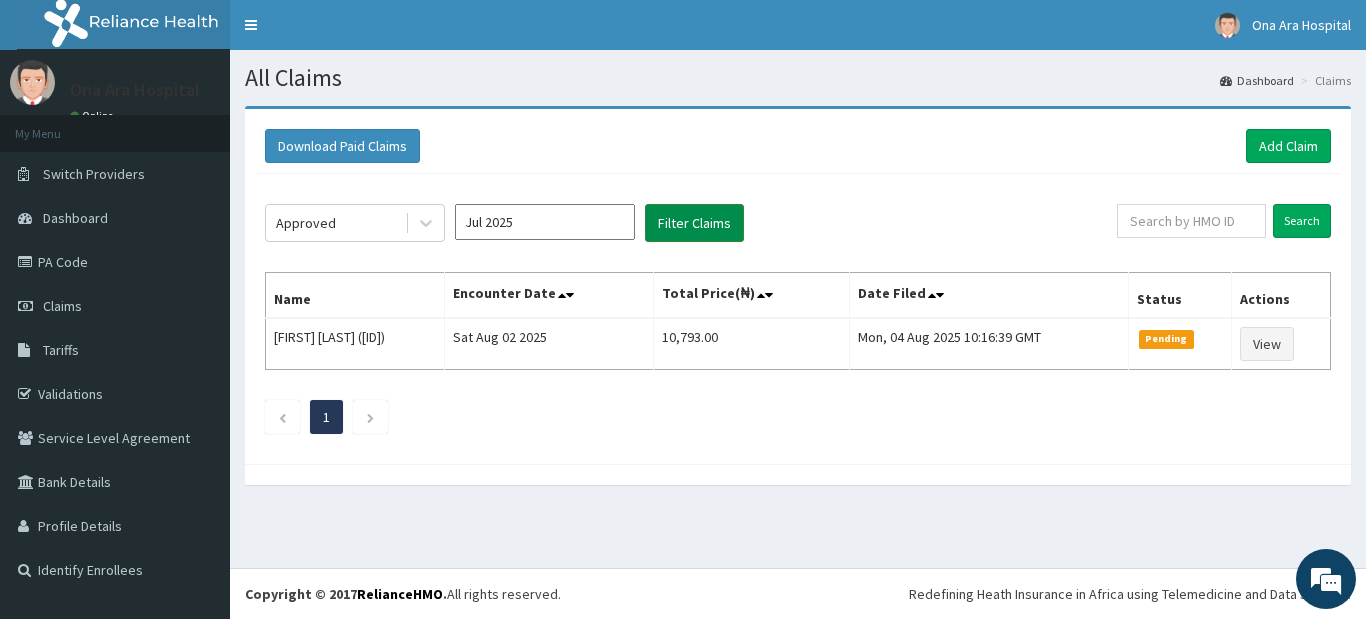 click on "Filter Claims" at bounding box center (694, 223) 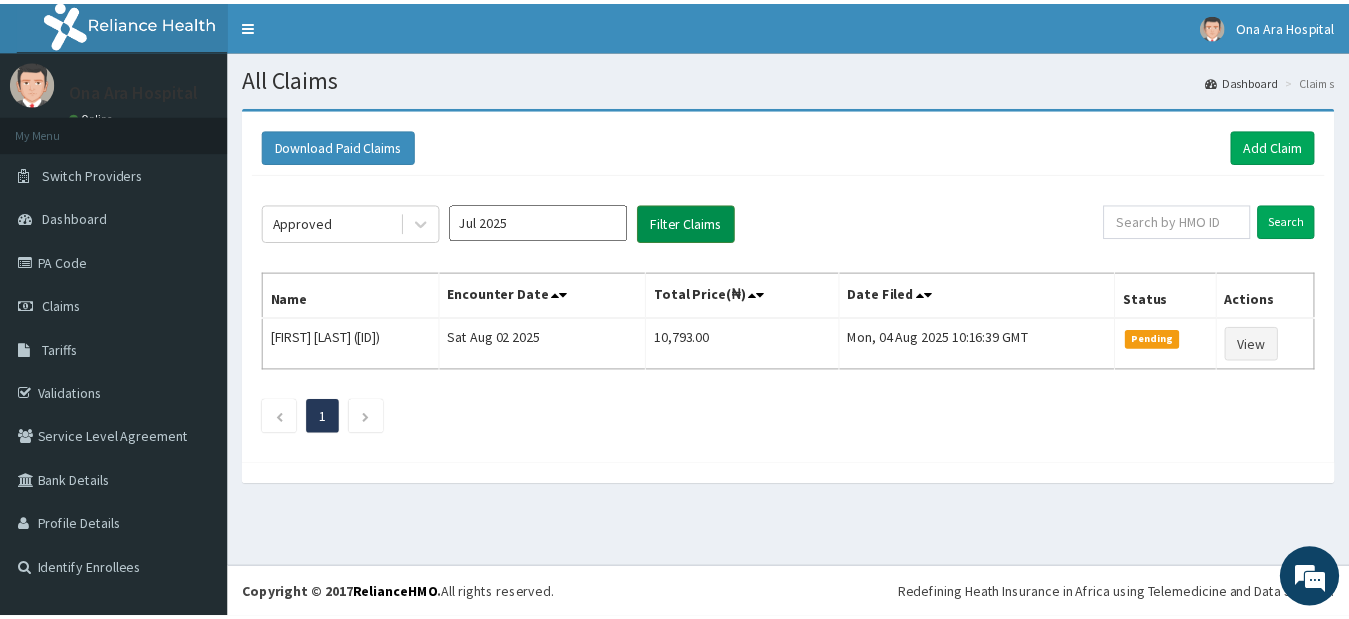 scroll, scrollTop: 0, scrollLeft: 0, axis: both 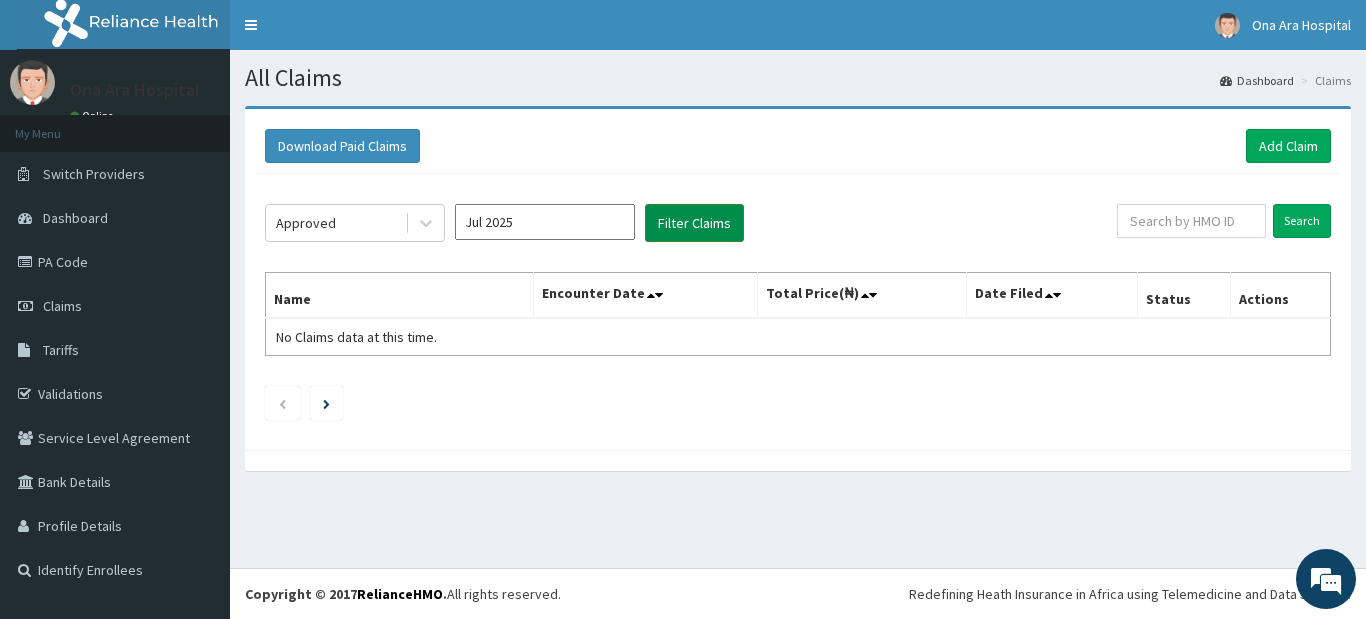 click on "Filter Claims" at bounding box center [694, 223] 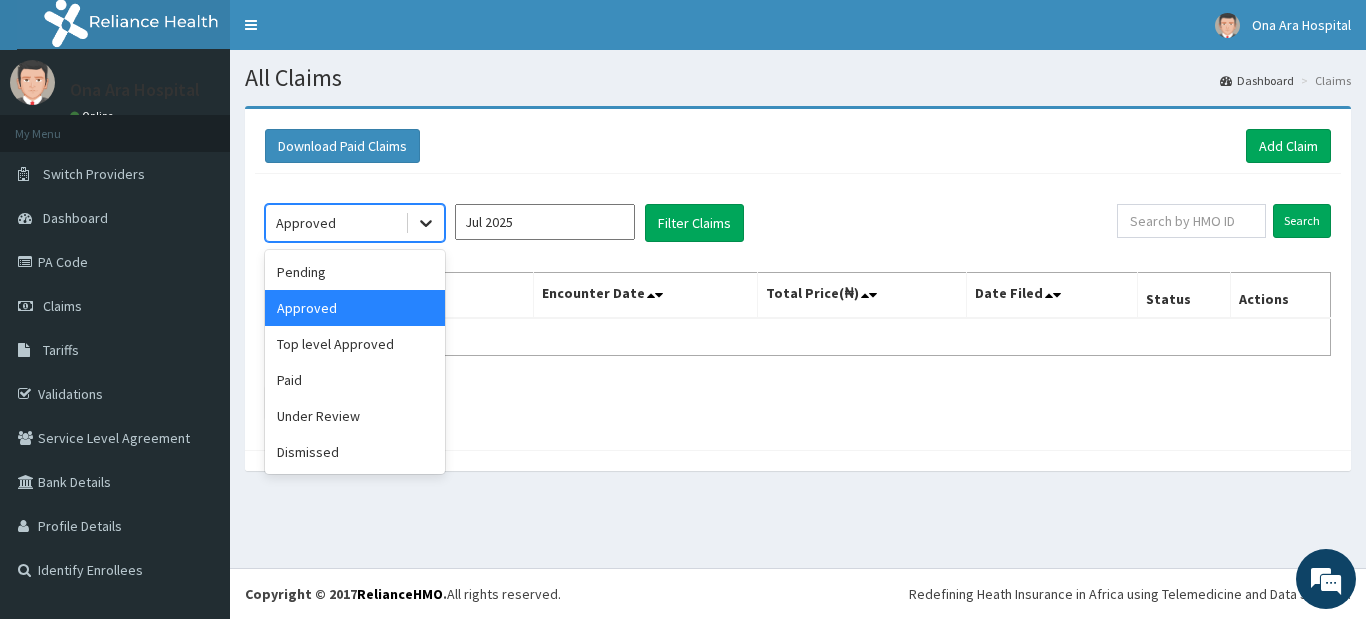click 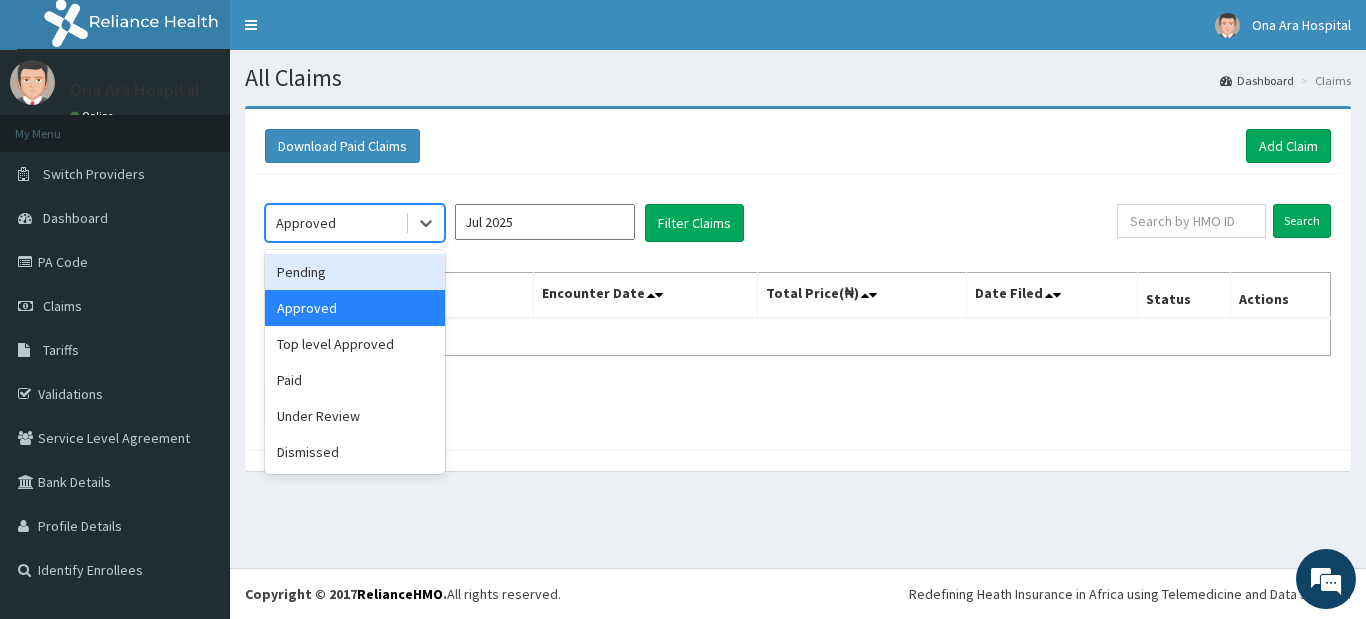 click on "Pending" at bounding box center [355, 272] 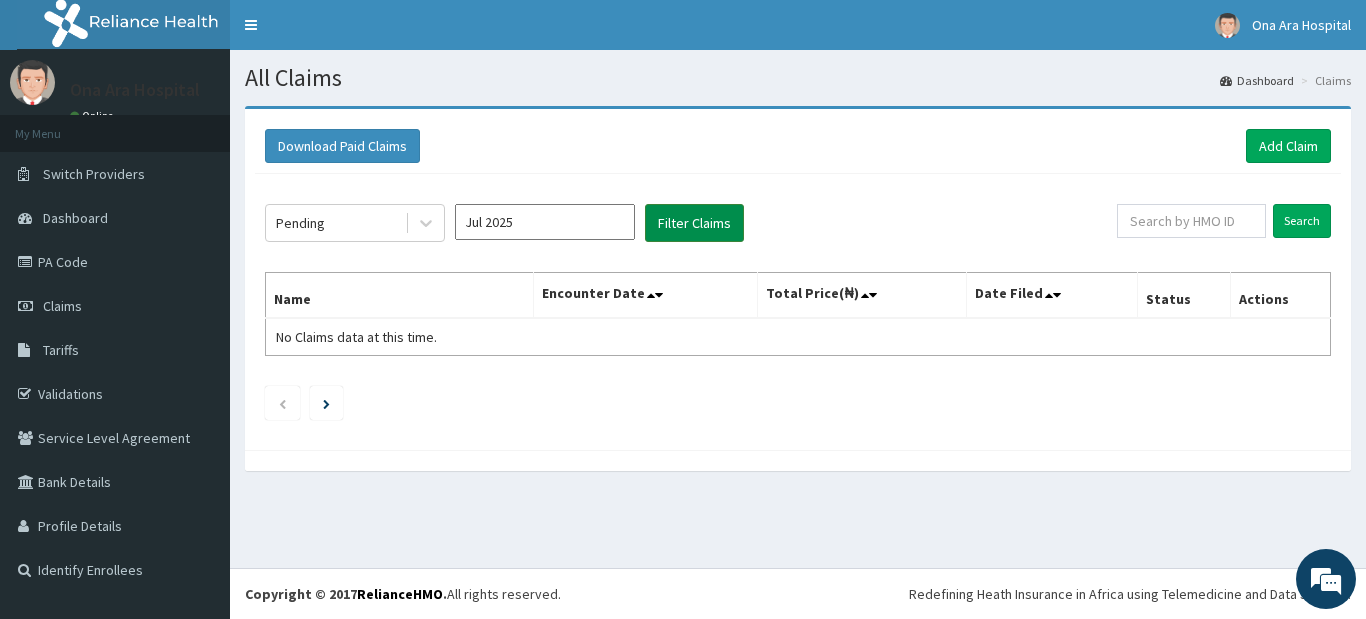 click on "Filter Claims" at bounding box center (694, 223) 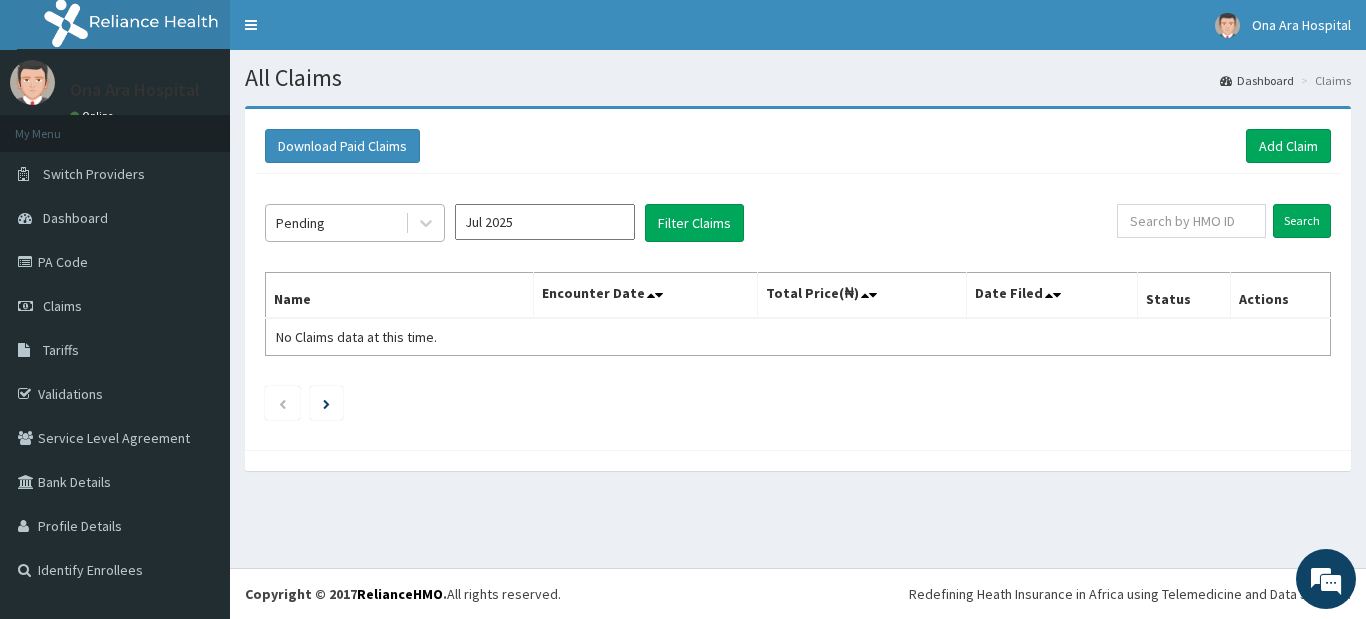 click on "Pending" at bounding box center (335, 223) 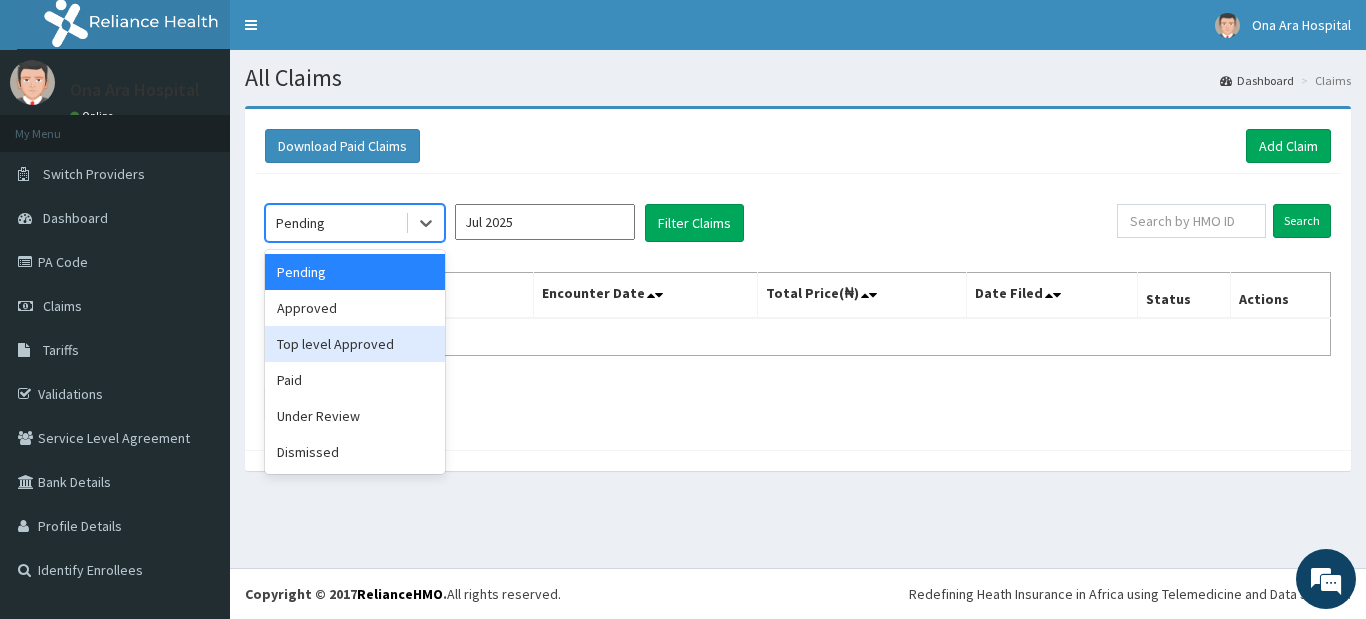 click on "Top level Approved" at bounding box center [355, 344] 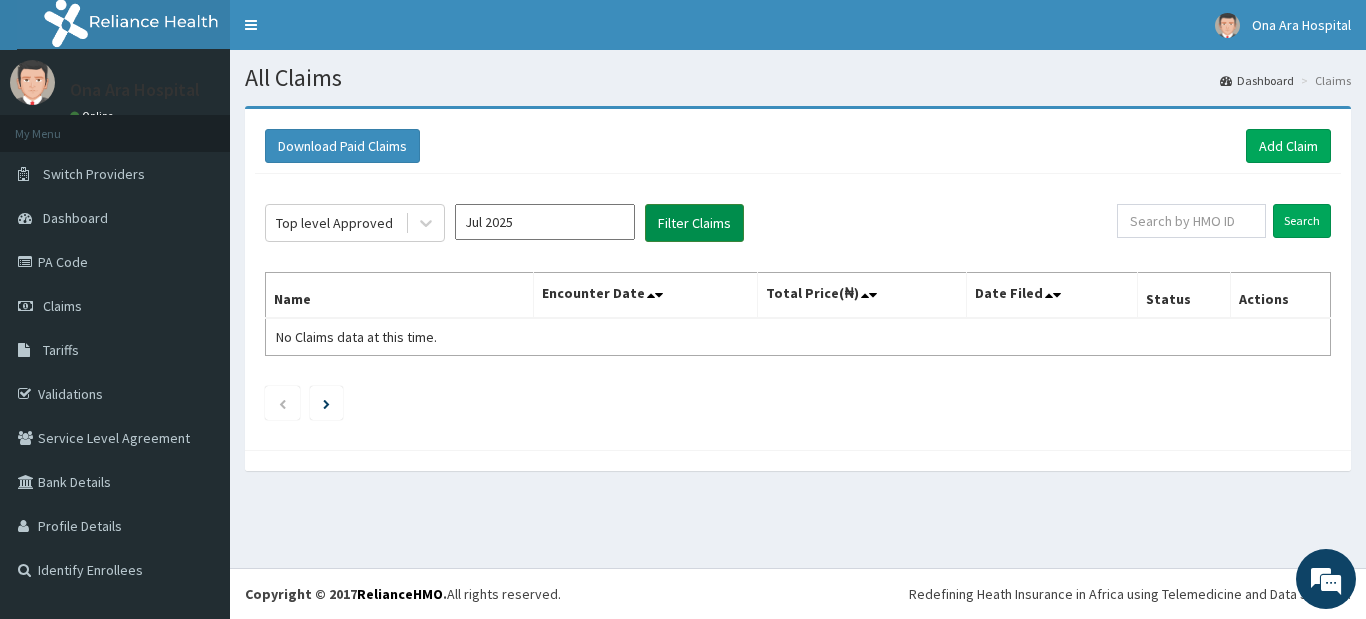 click on "Filter Claims" at bounding box center [694, 223] 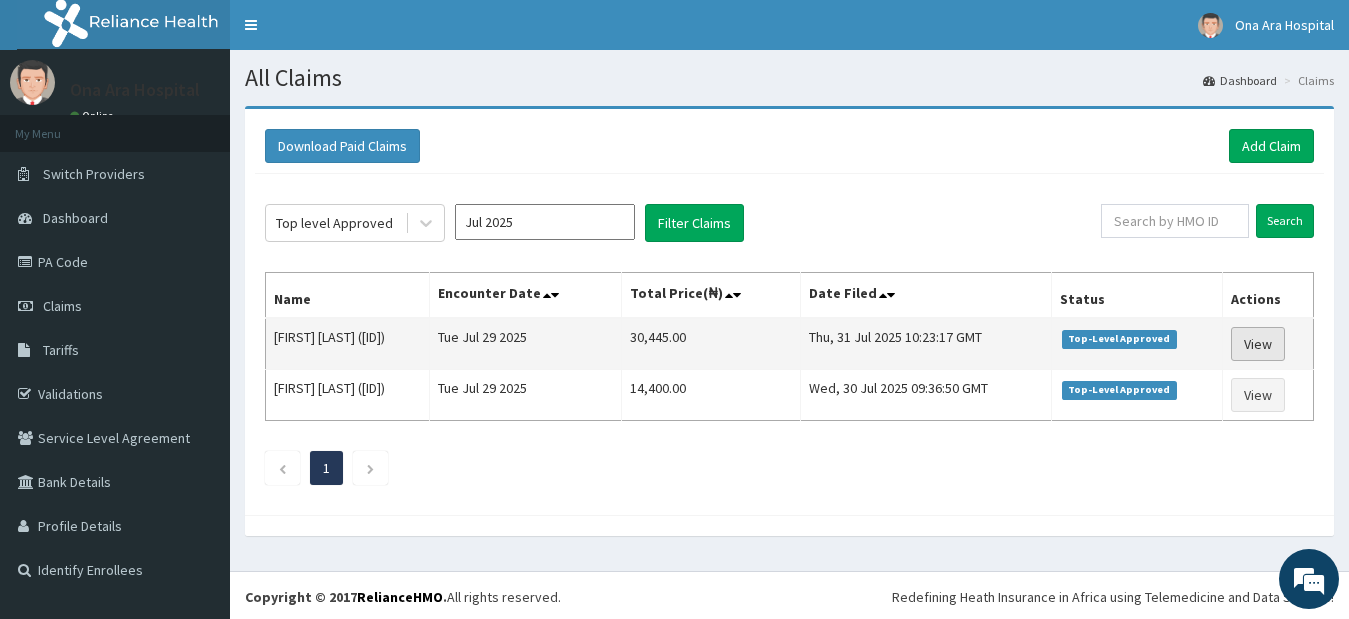 click on "View" at bounding box center (1258, 344) 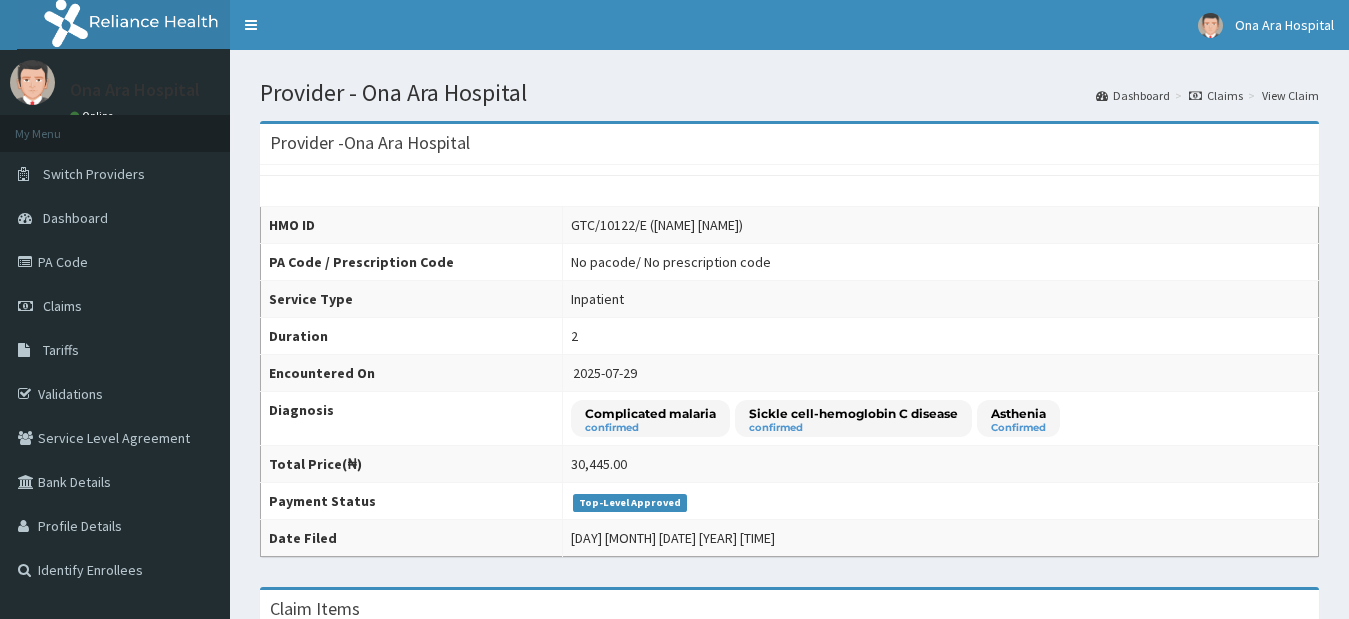 scroll, scrollTop: 0, scrollLeft: 0, axis: both 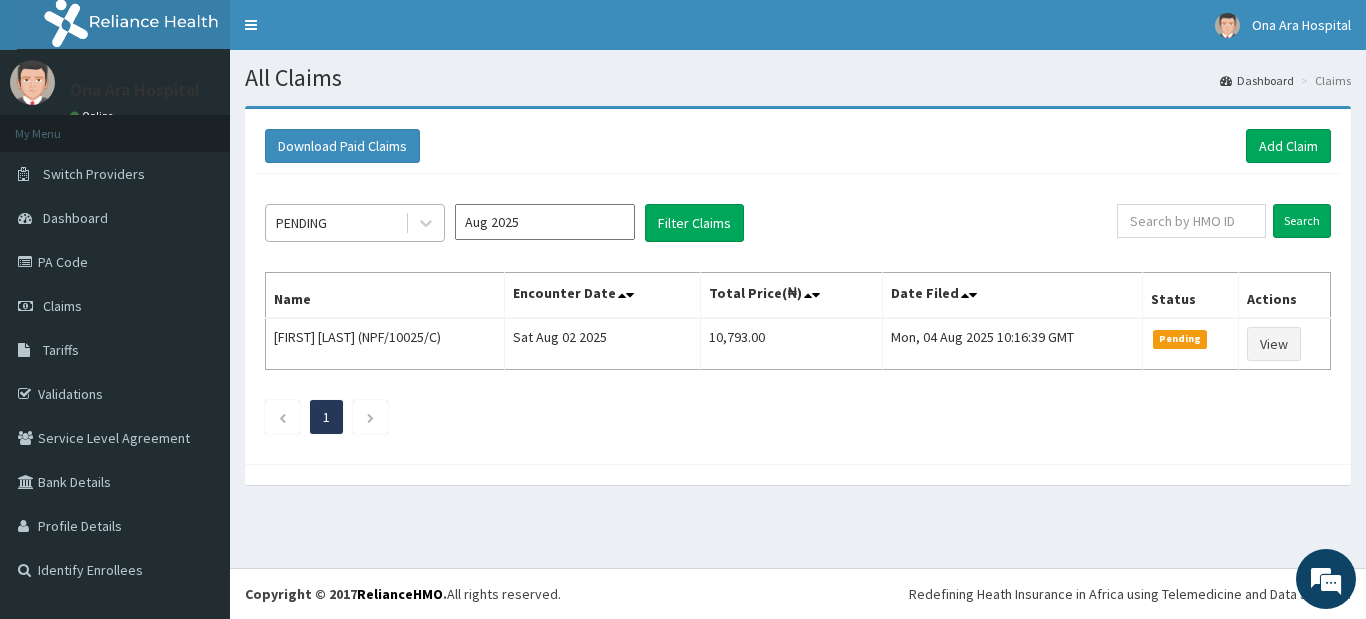 click on "PENDING" at bounding box center (335, 223) 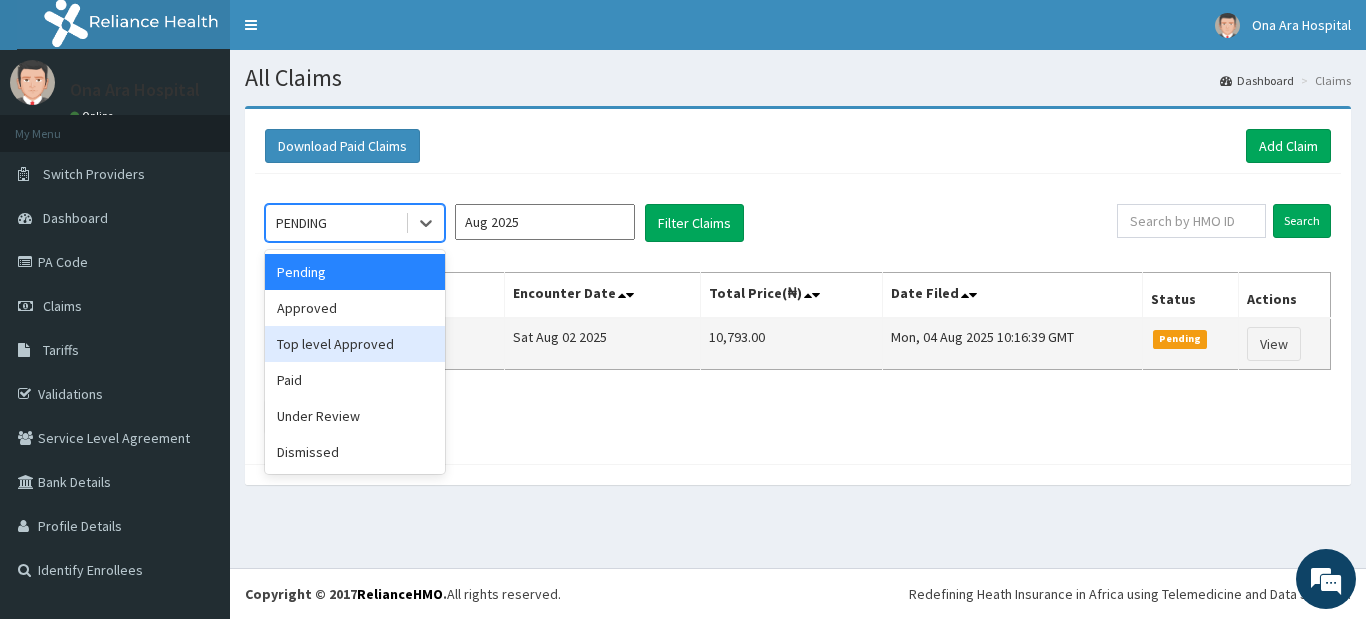 click on "Top level Approved" at bounding box center (355, 344) 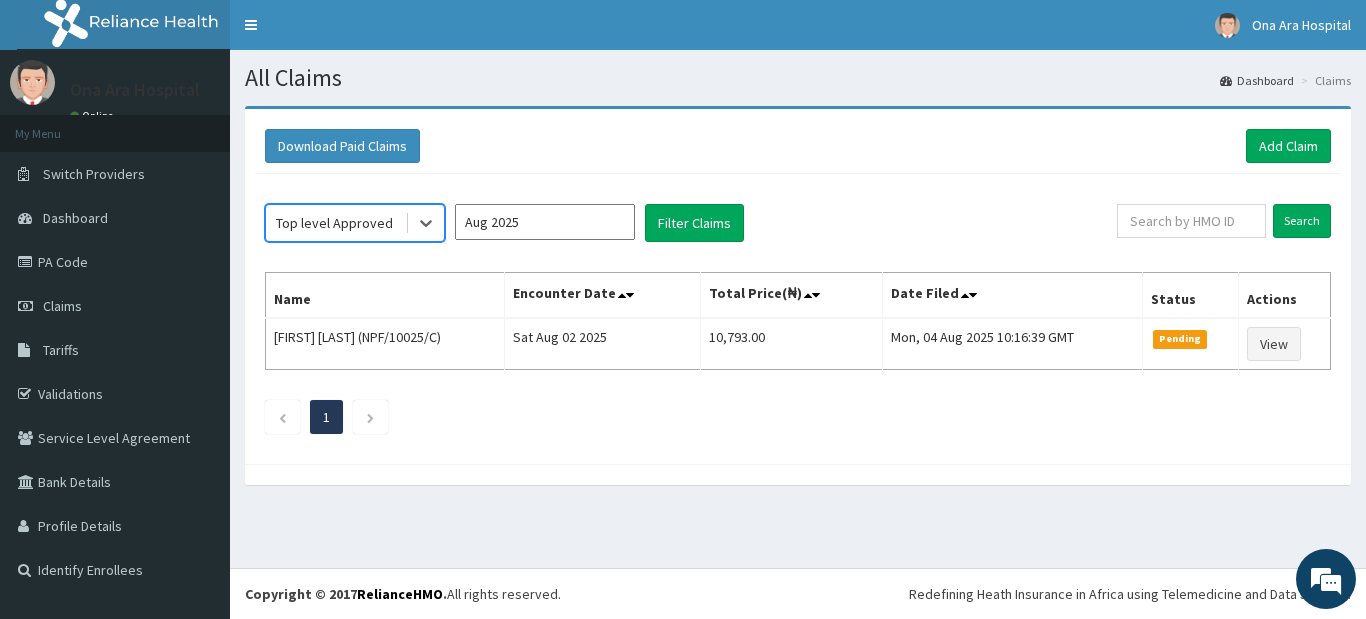 click on "Aug 2025" at bounding box center (545, 222) 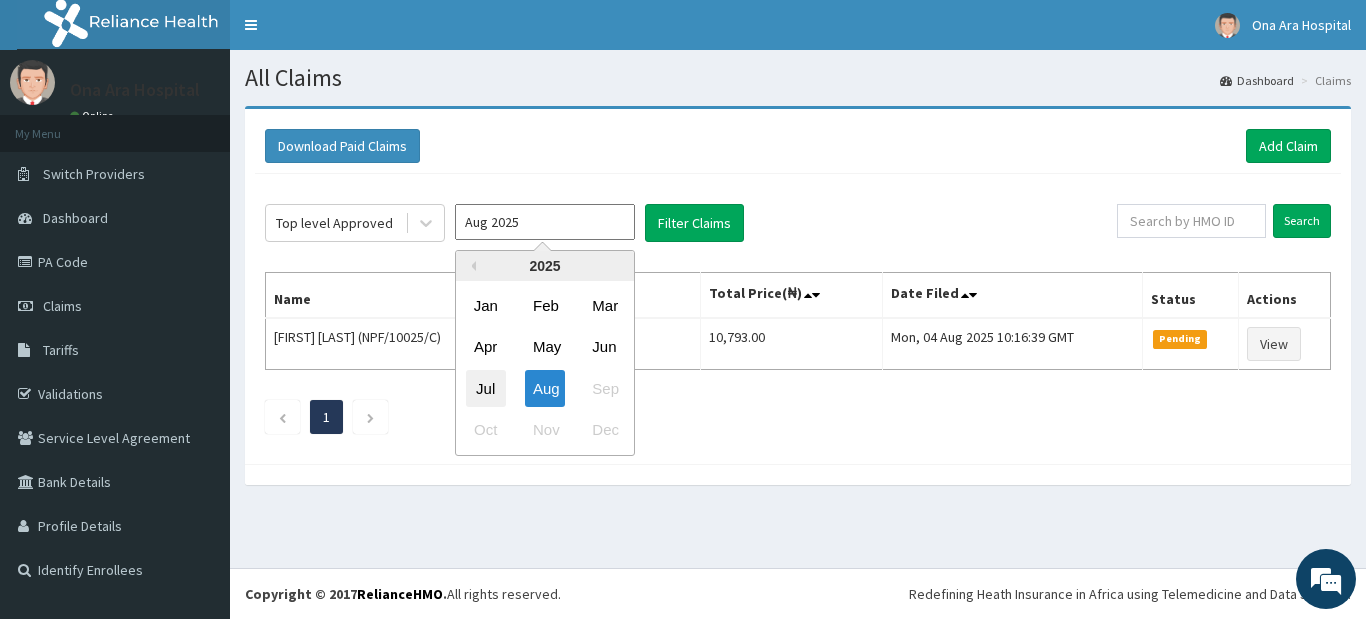 click on "Jul" at bounding box center (486, 388) 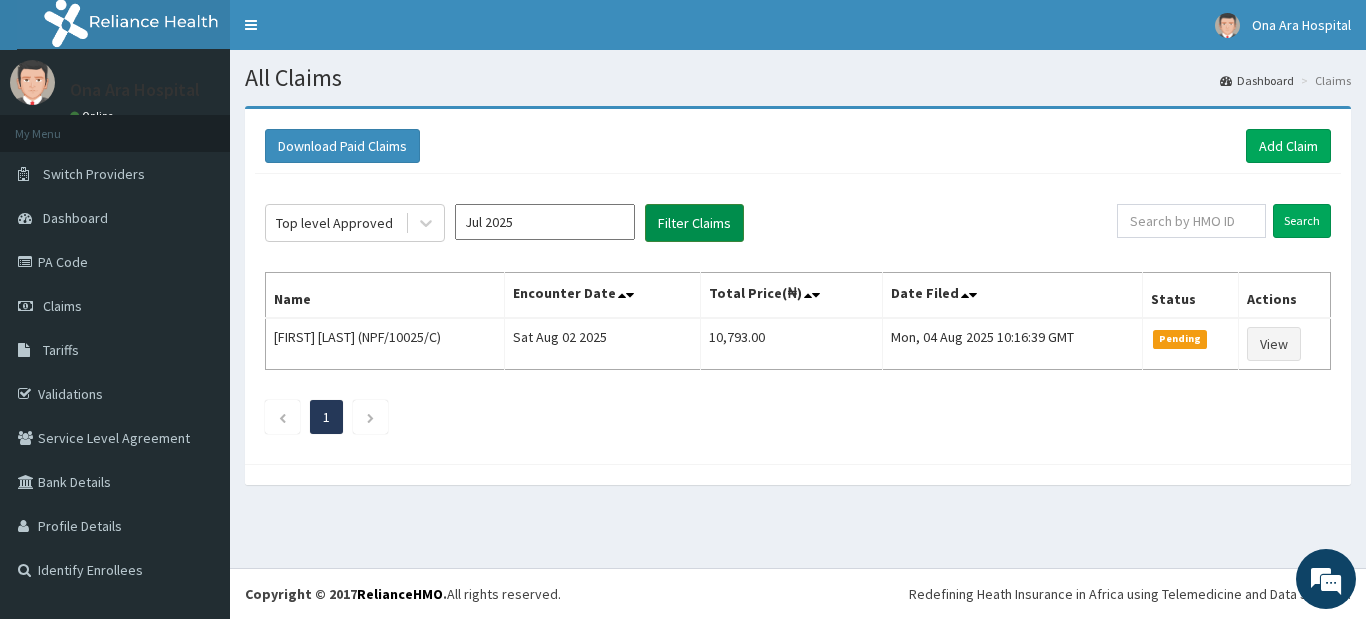 click on "Filter Claims" at bounding box center [694, 223] 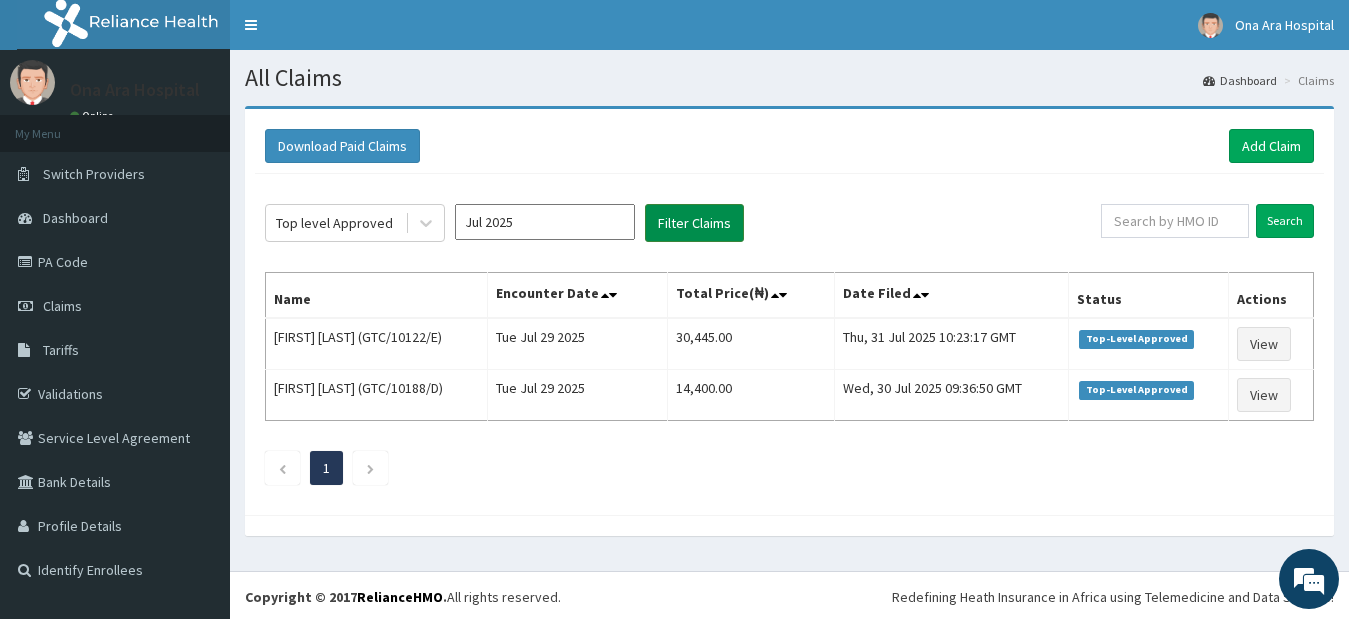 scroll, scrollTop: 0, scrollLeft: 0, axis: both 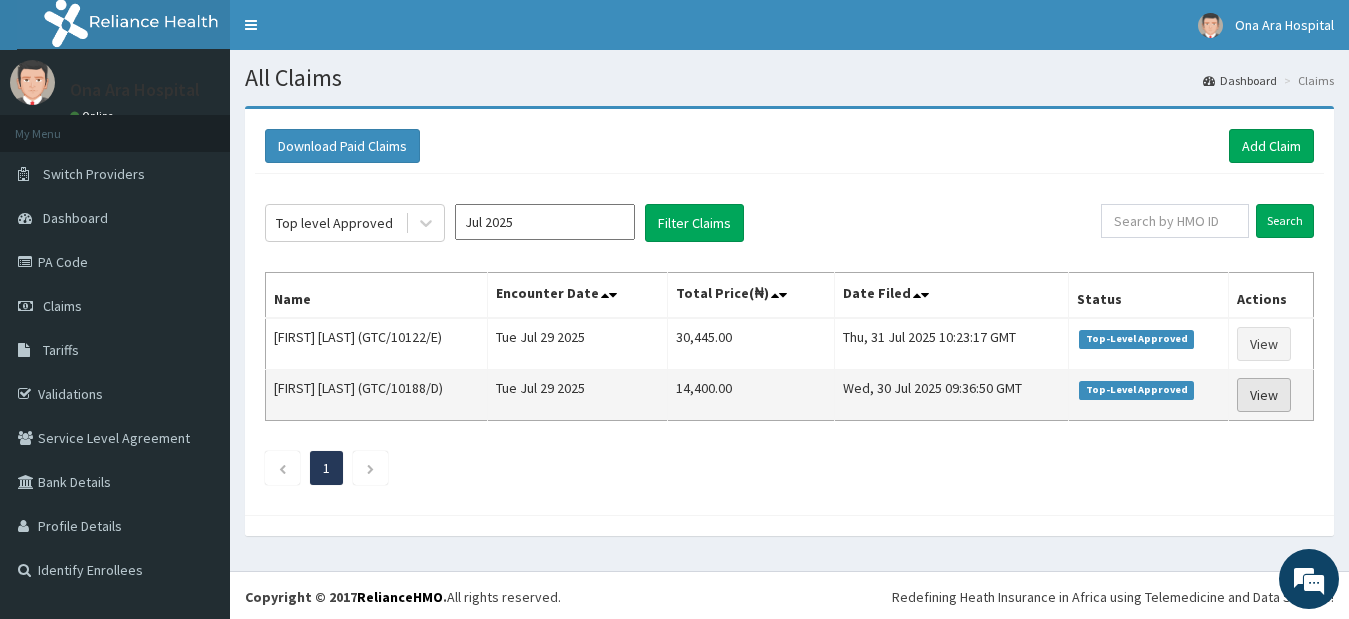click on "View" at bounding box center (1264, 395) 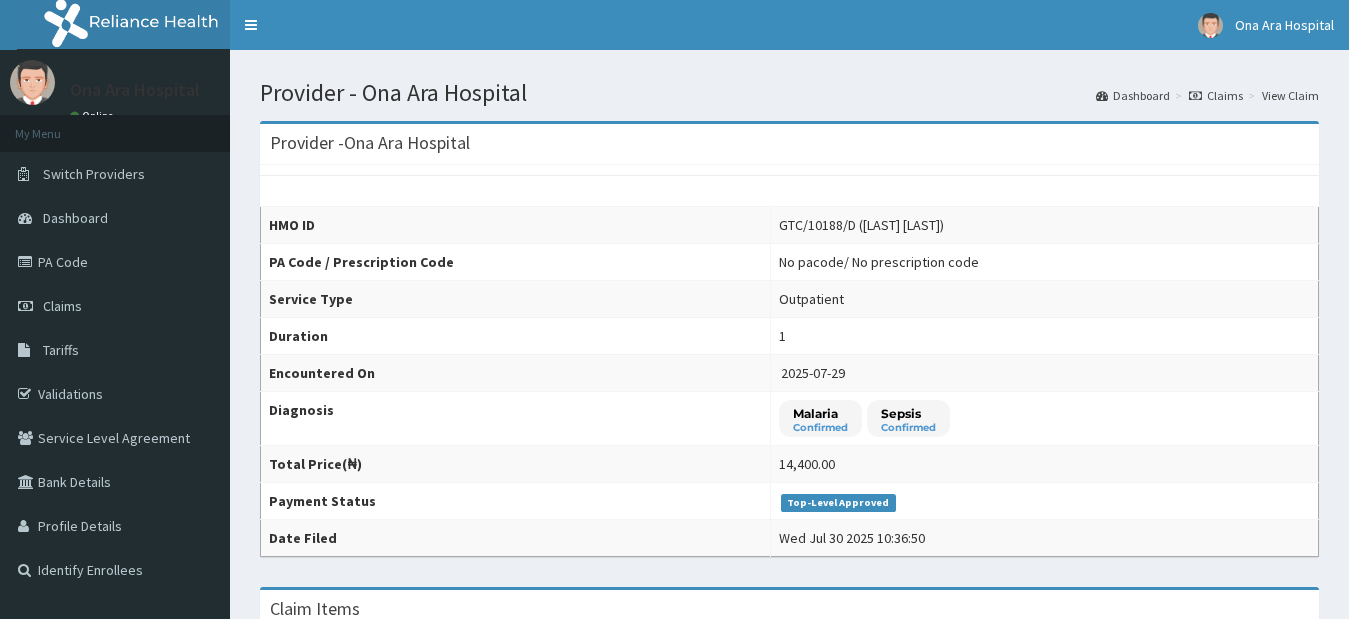scroll, scrollTop: 0, scrollLeft: 0, axis: both 